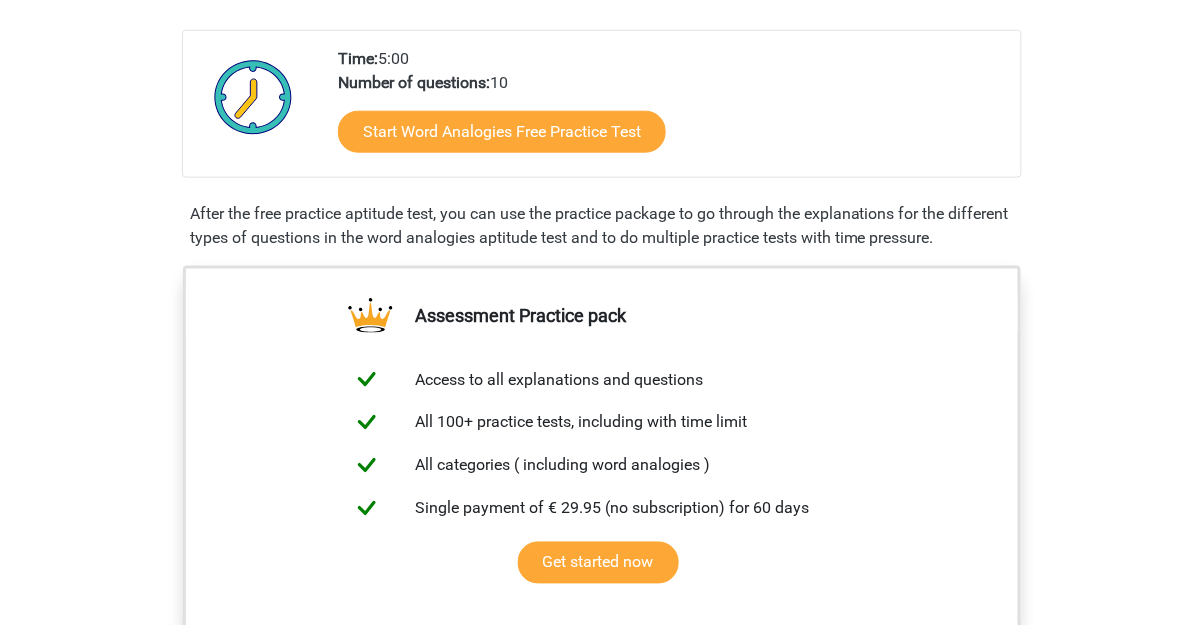 scroll, scrollTop: 438, scrollLeft: 0, axis: vertical 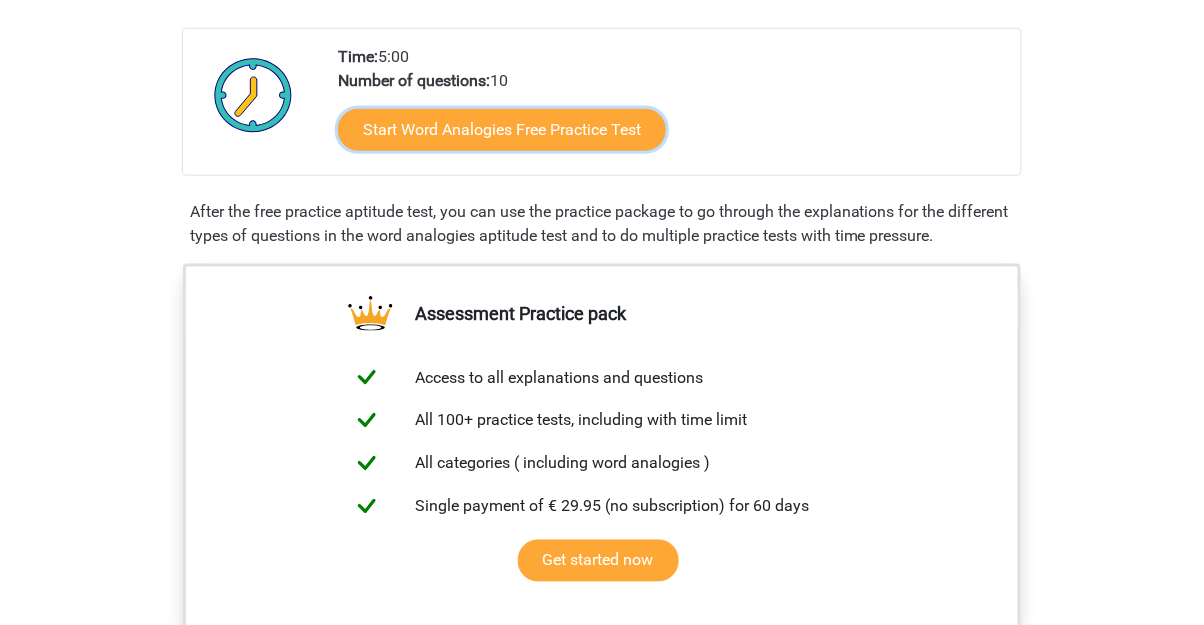 click on "Start Word Analogies
Free Practice Test" at bounding box center [502, 130] 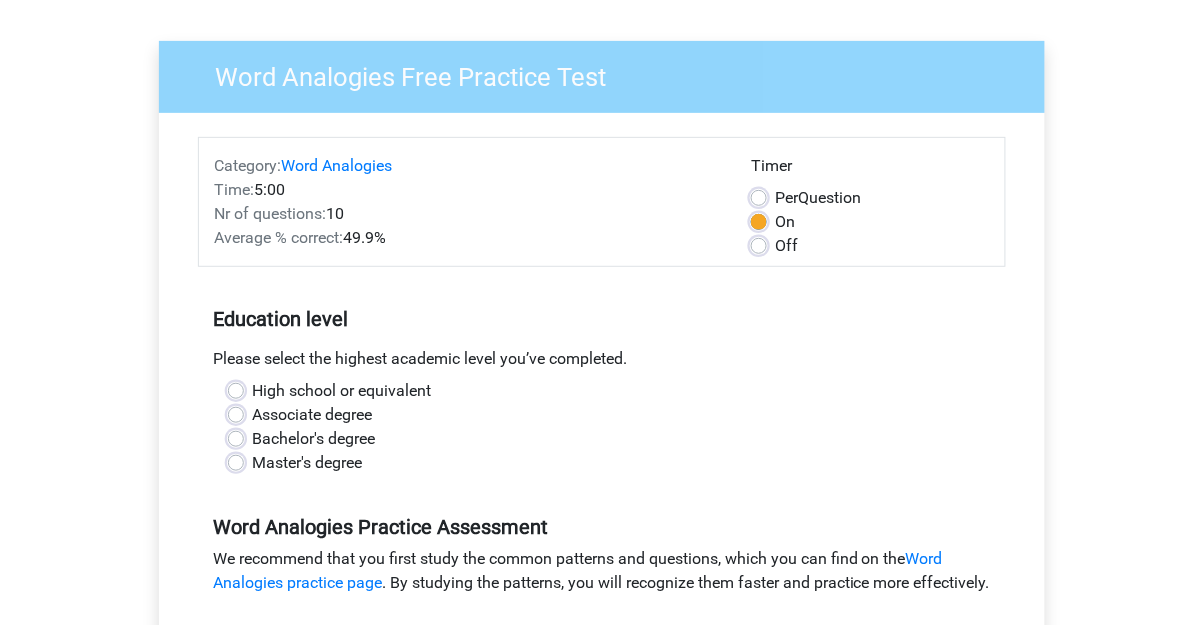 scroll, scrollTop: 117, scrollLeft: 0, axis: vertical 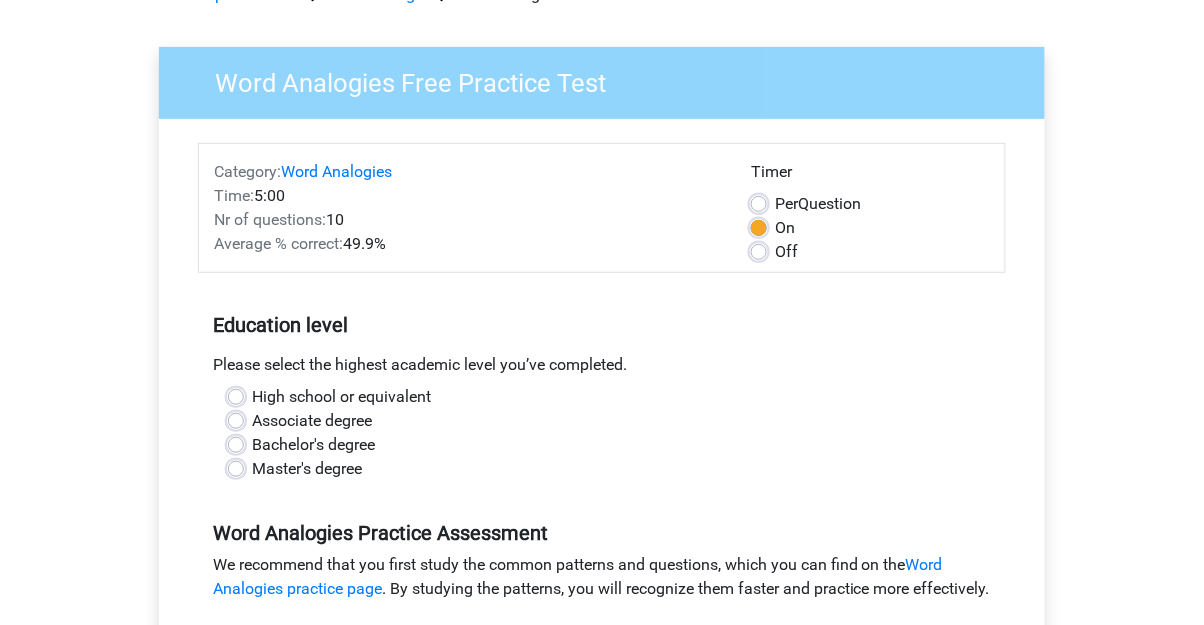 click on "Bachelor's degree" at bounding box center (313, 445) 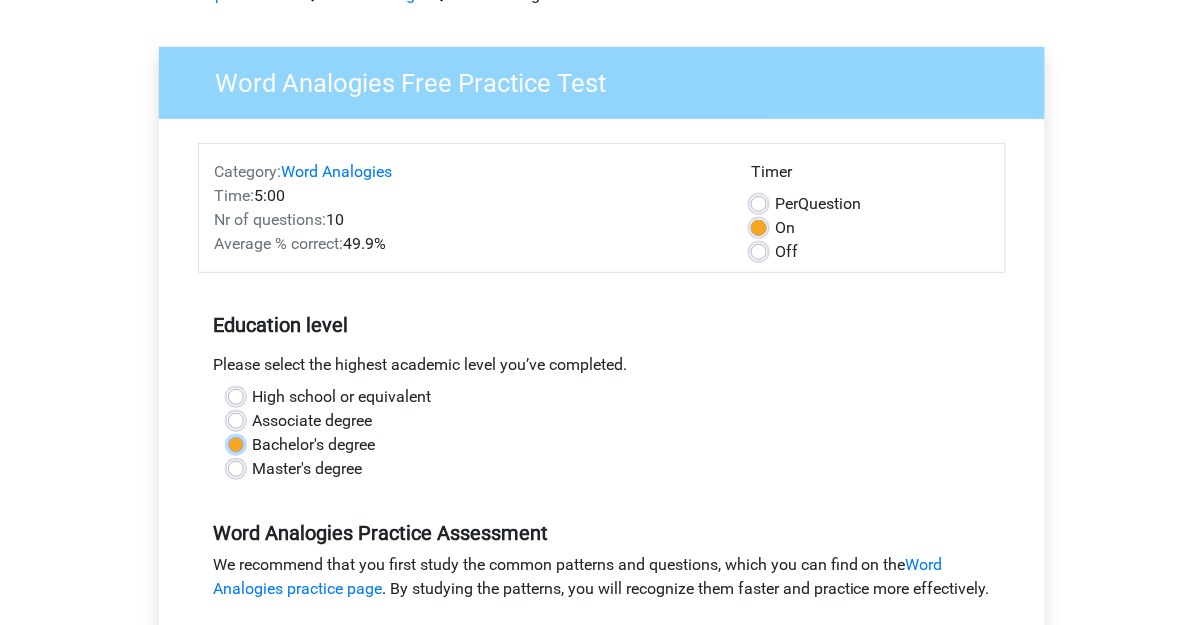 click on "Bachelor's degree" at bounding box center [236, 443] 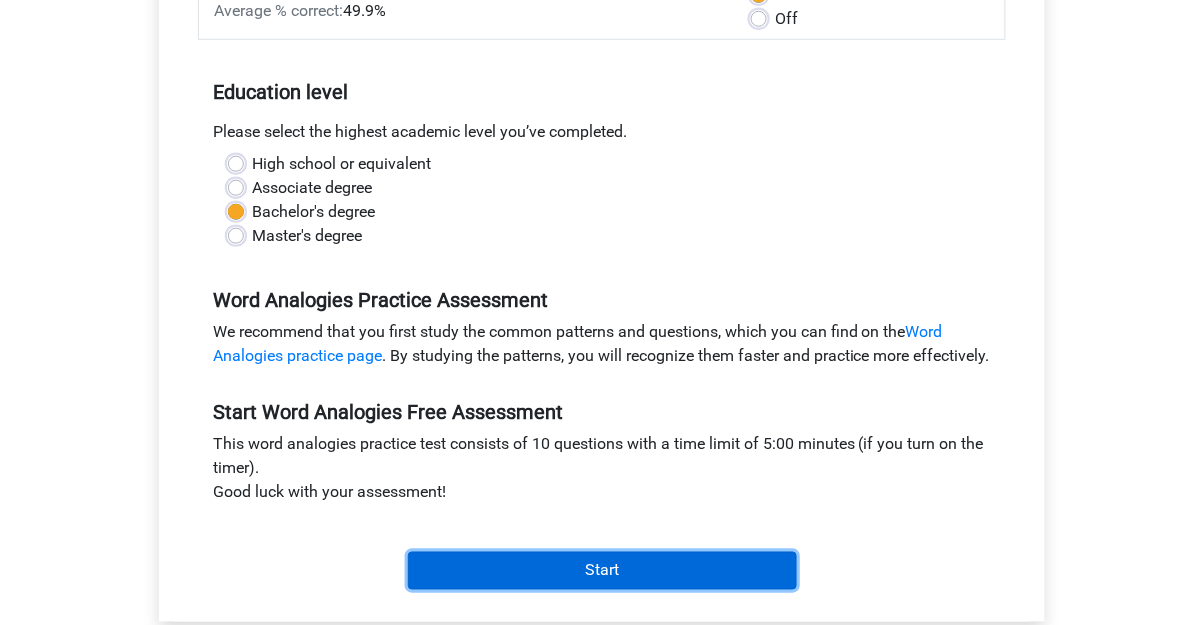 click on "Start" at bounding box center [602, 571] 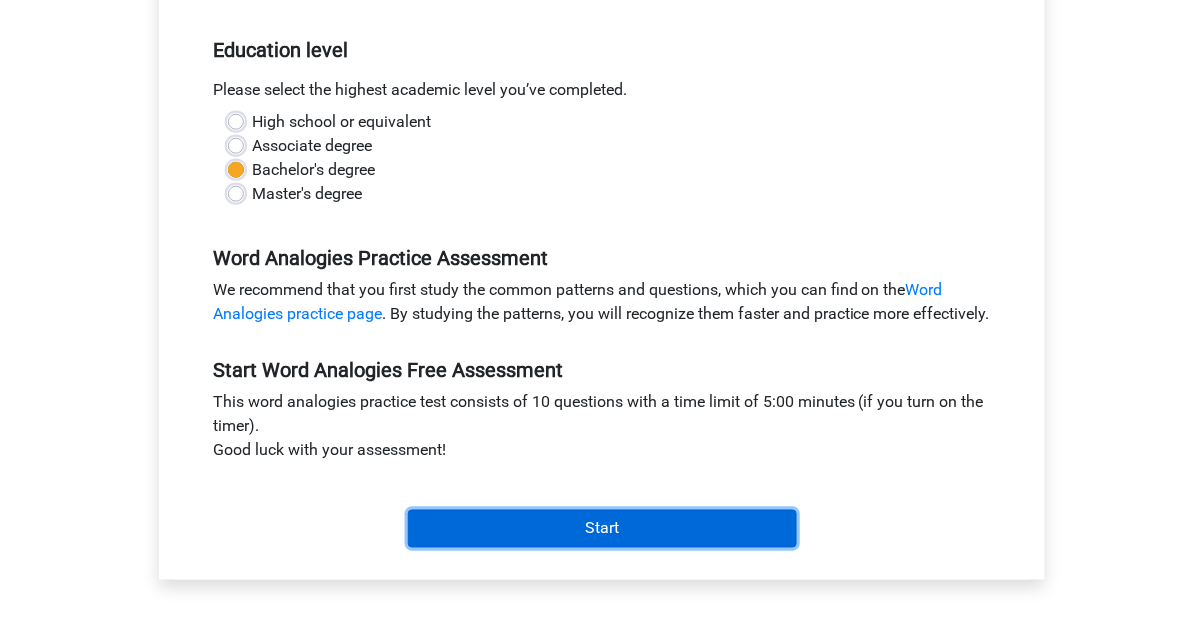 scroll, scrollTop: 446, scrollLeft: 0, axis: vertical 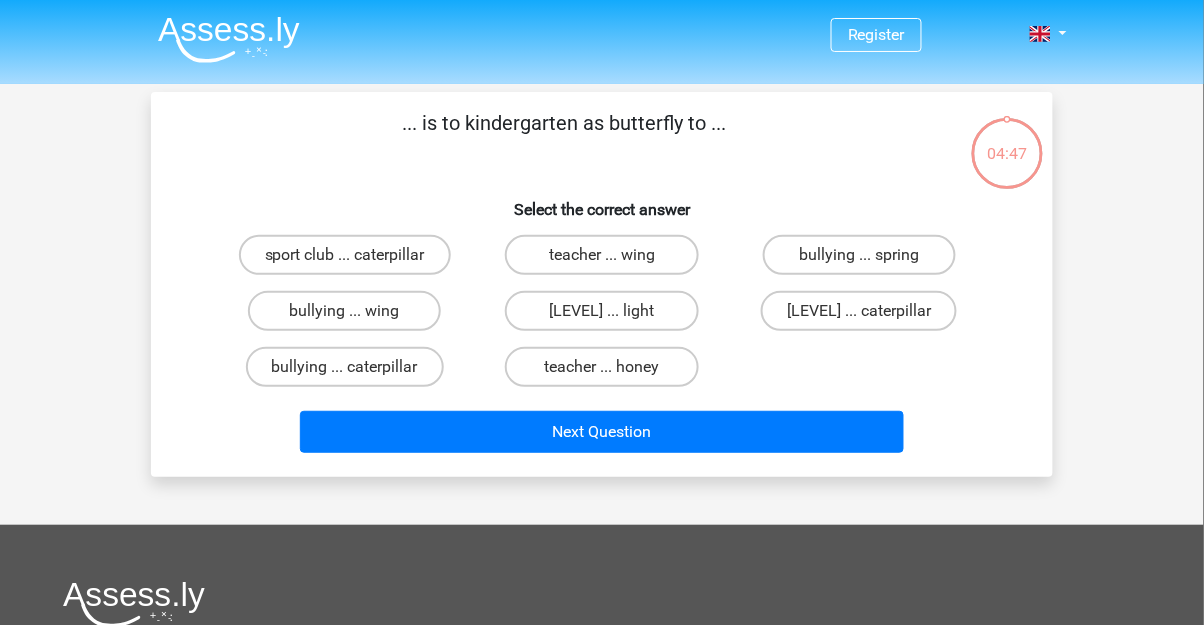 click on "[LEVEL] ... caterpillar" at bounding box center [859, 311] 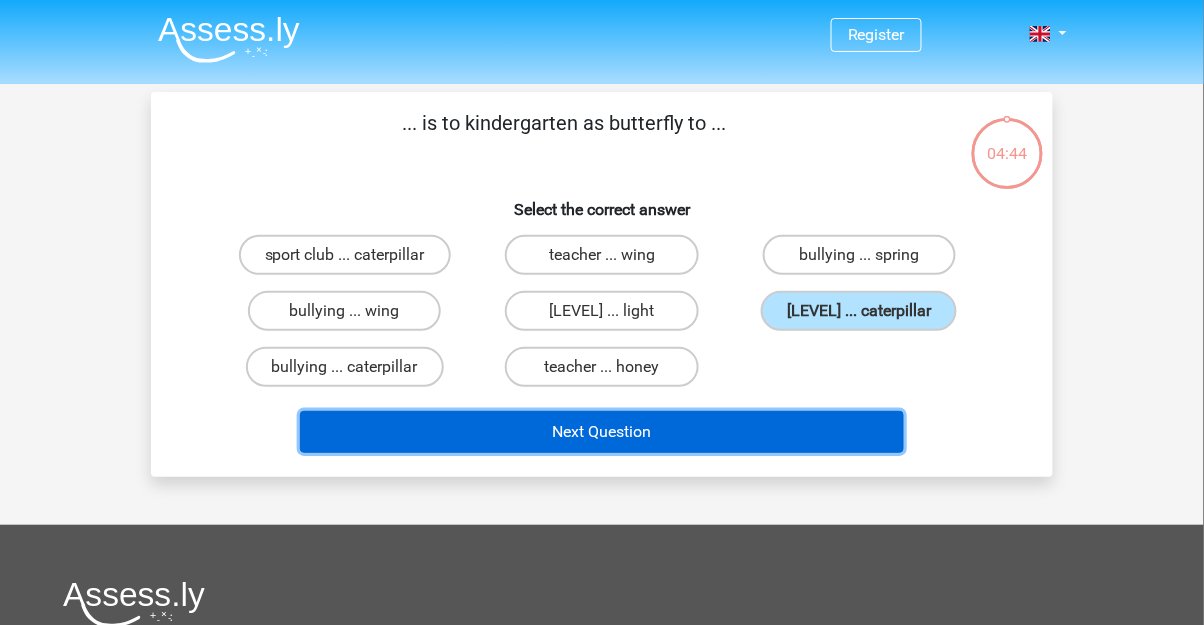 click on "Next Question" at bounding box center (602, 432) 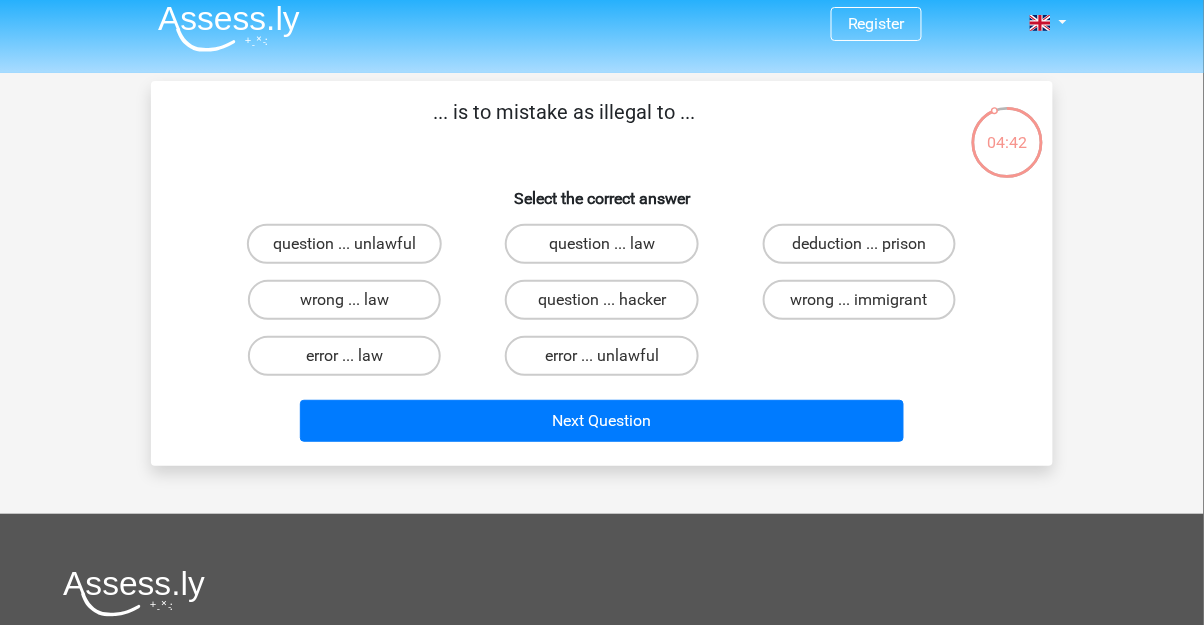 scroll, scrollTop: 0, scrollLeft: 0, axis: both 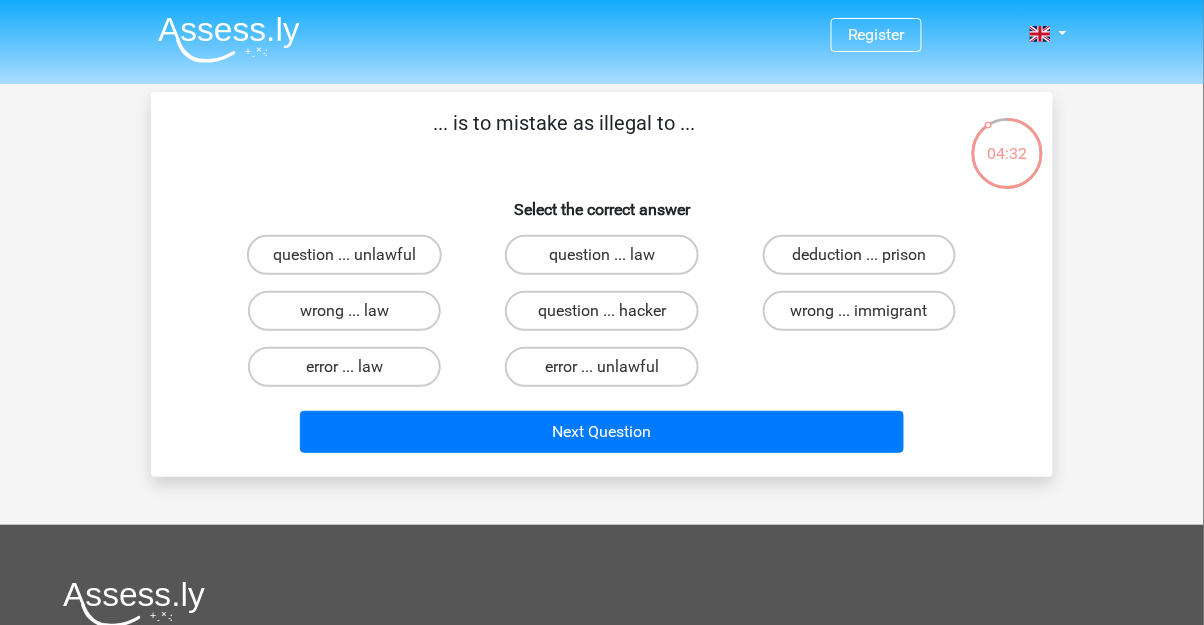click on "wrong ... law" at bounding box center (344, 311) 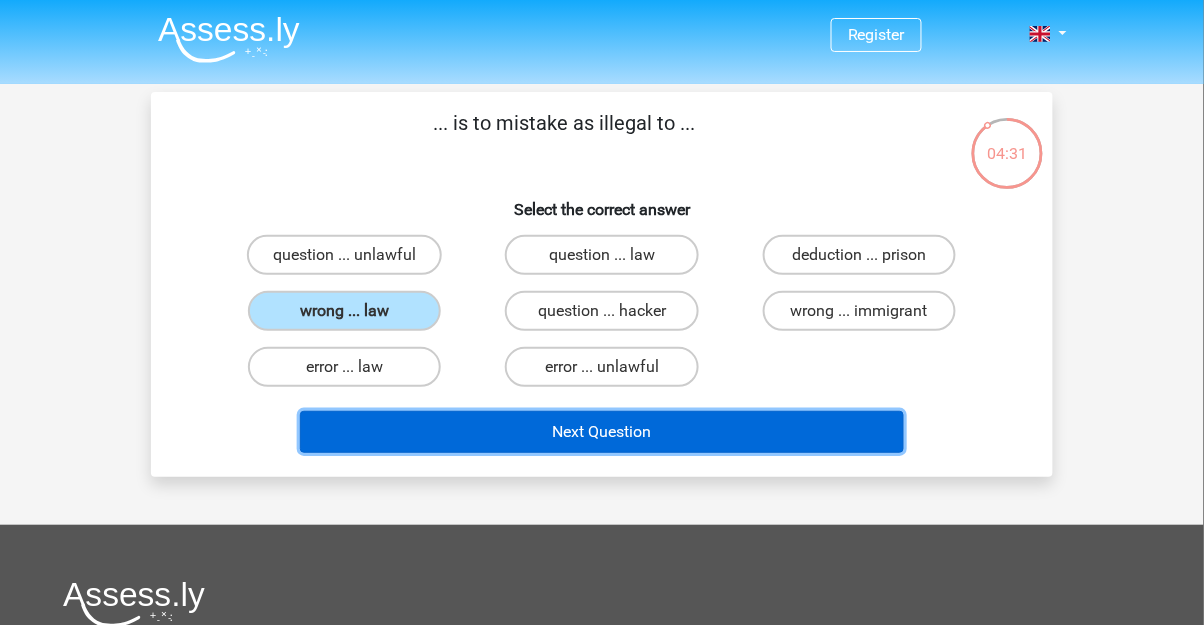 click on "Next Question" at bounding box center [602, 432] 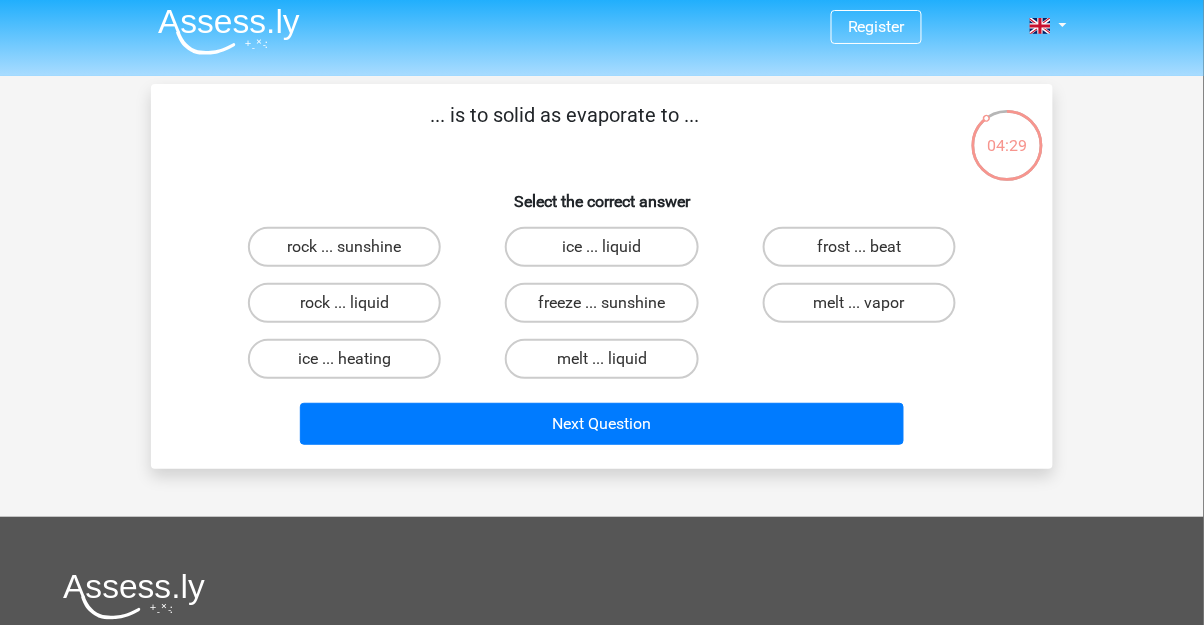 scroll, scrollTop: 0, scrollLeft: 0, axis: both 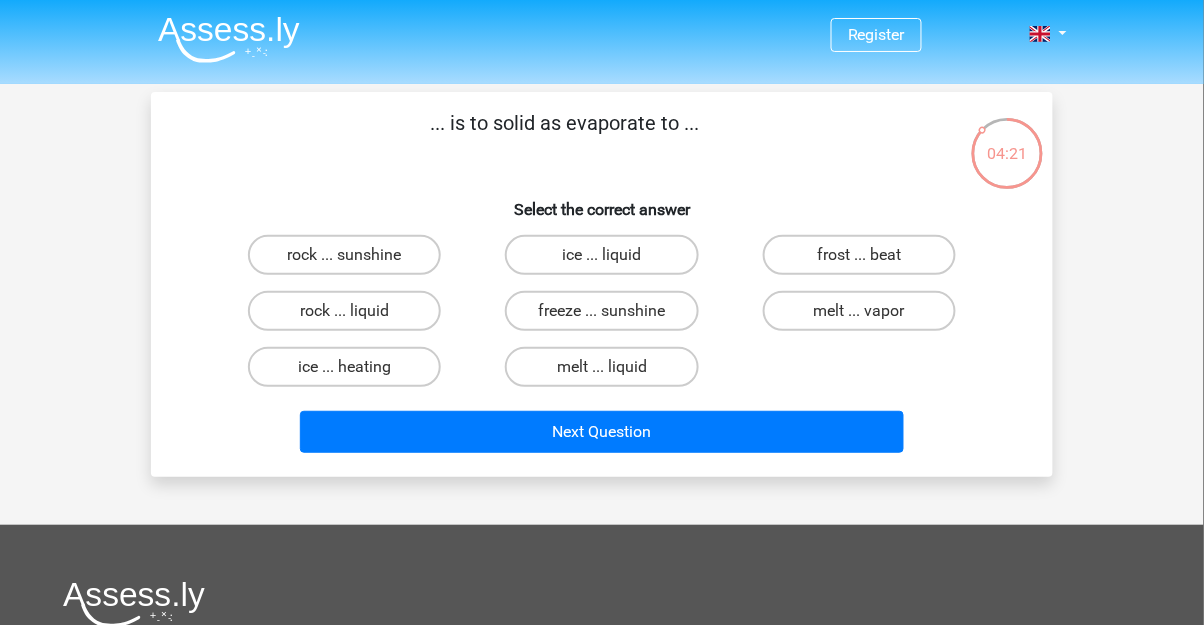 click on "rock ... liquid" at bounding box center [344, 311] 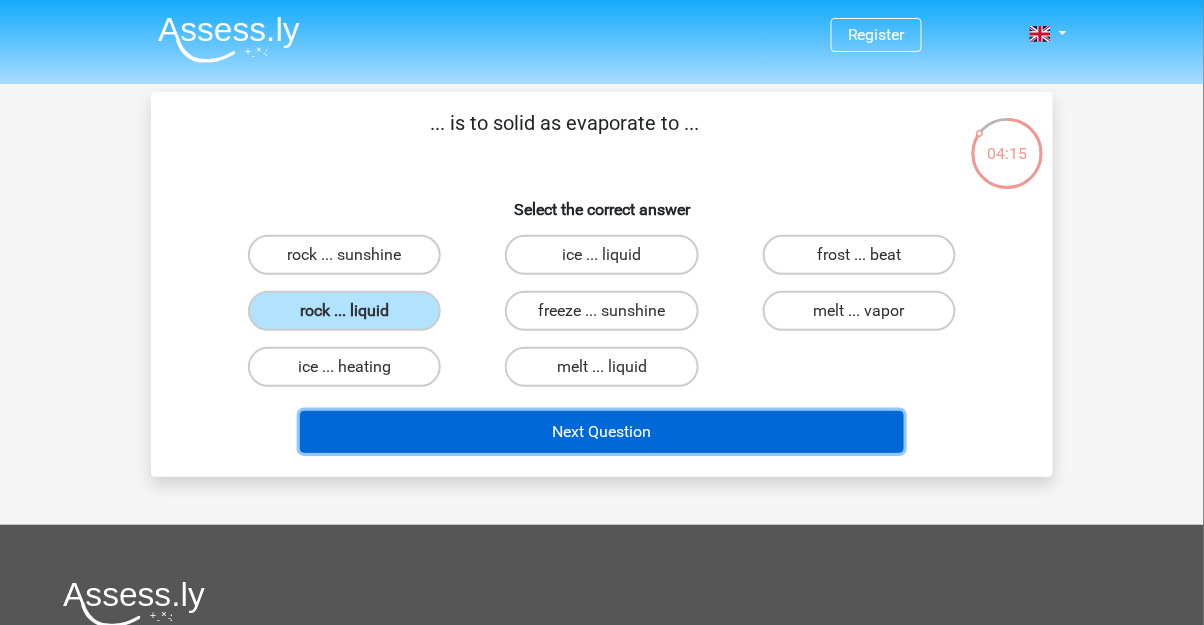 click on "Next Question" at bounding box center (602, 432) 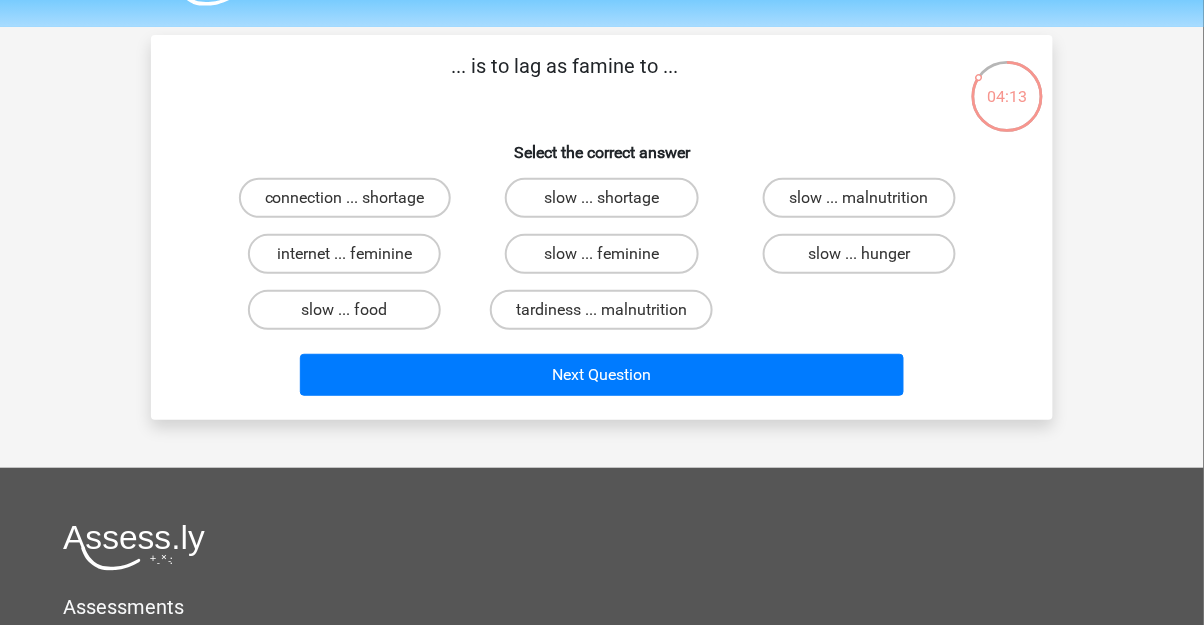 scroll, scrollTop: 55, scrollLeft: 0, axis: vertical 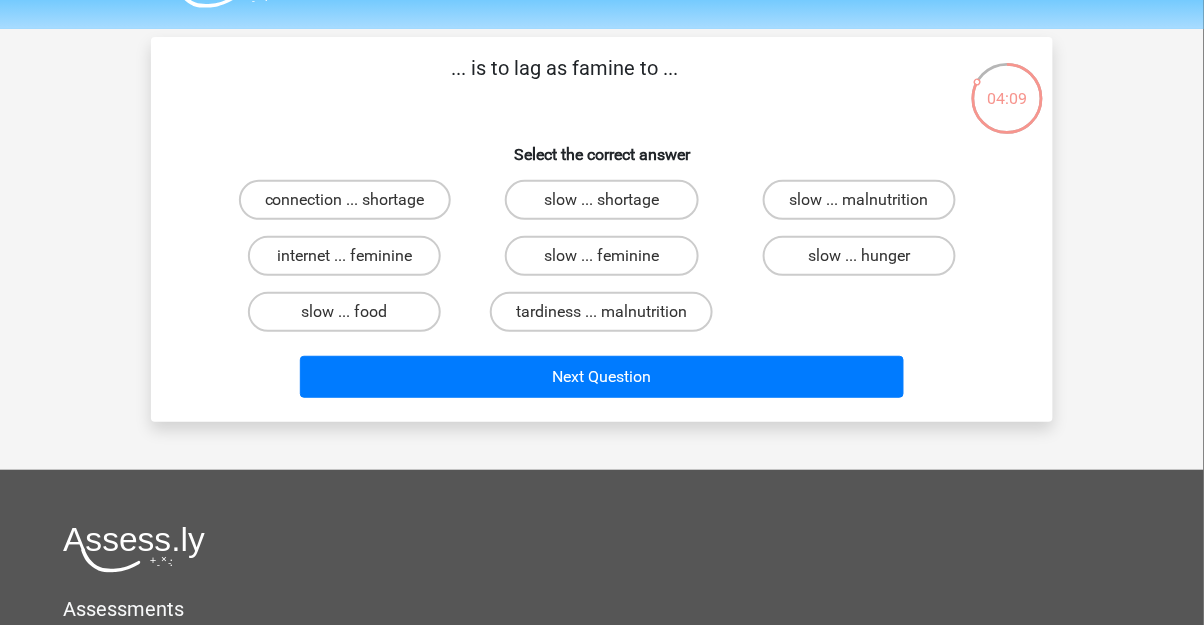 click on "internet ... feminine" at bounding box center (344, 256) 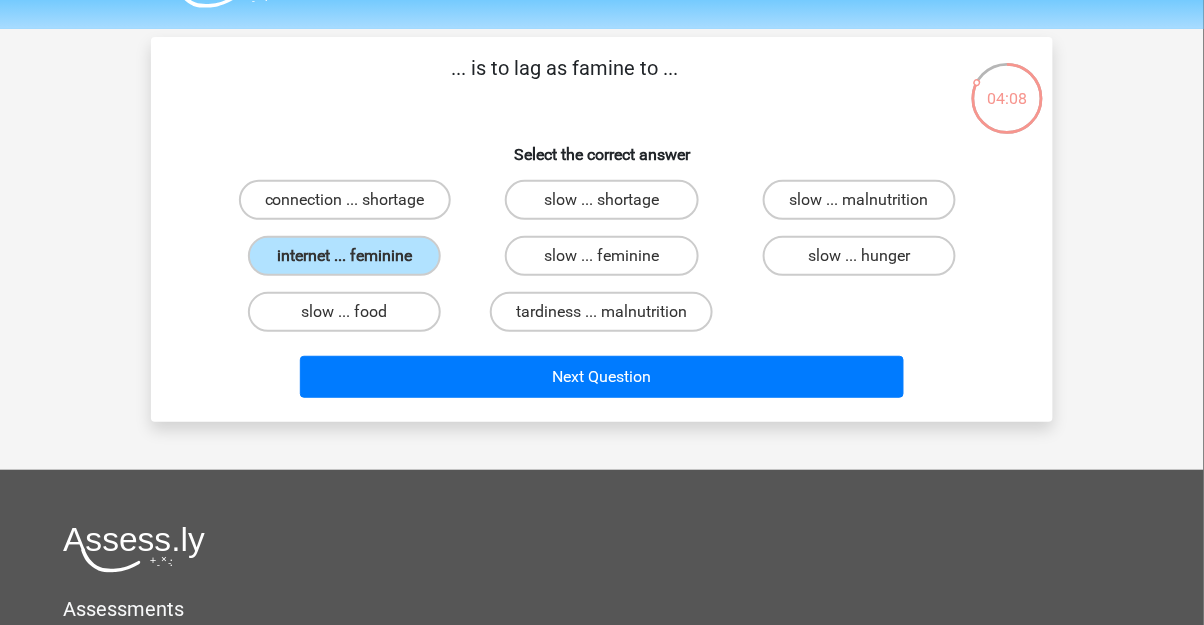 click on "internet ... feminine" at bounding box center [344, 256] 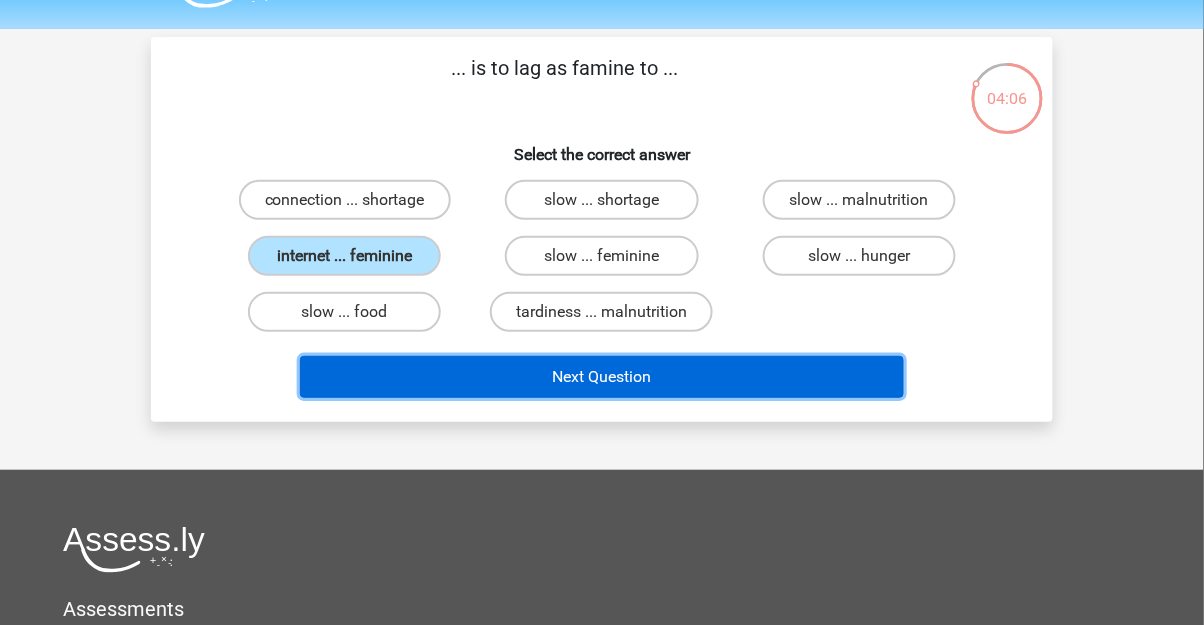 click on "Next Question" at bounding box center [602, 377] 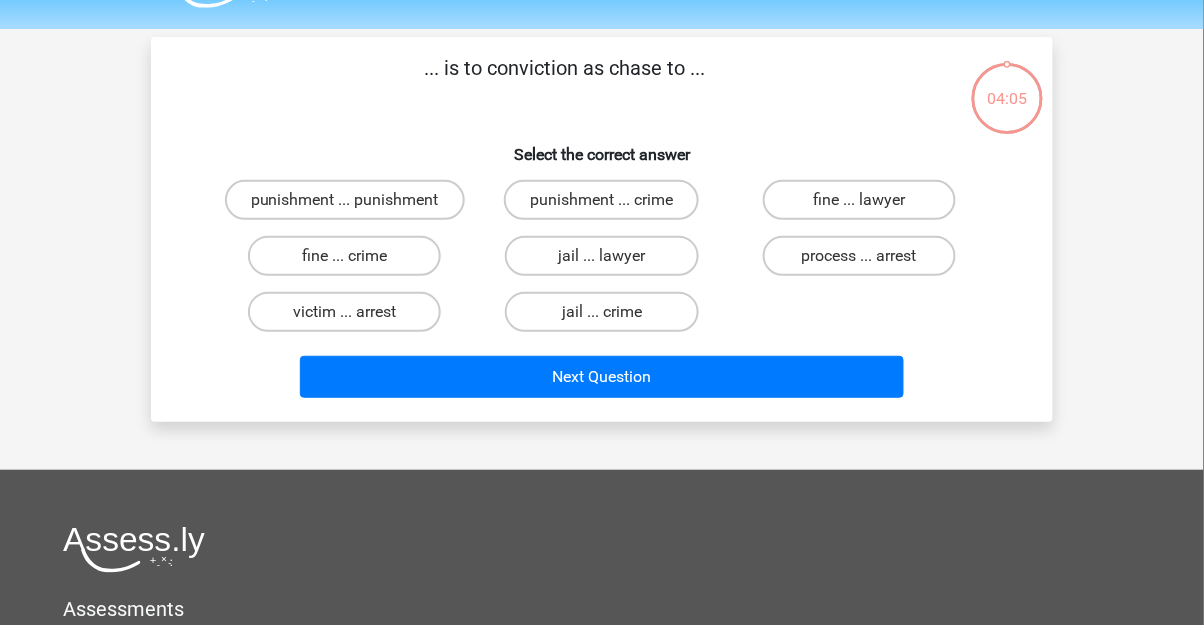 scroll, scrollTop: 92, scrollLeft: 0, axis: vertical 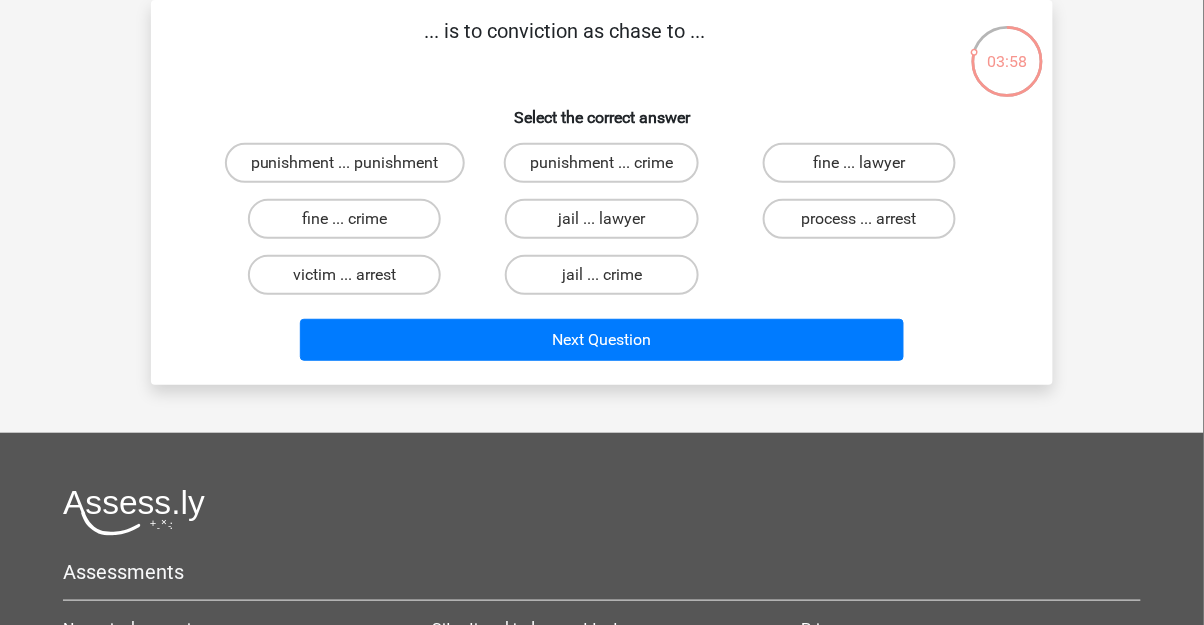 click on "process ... arrest" at bounding box center [859, 219] 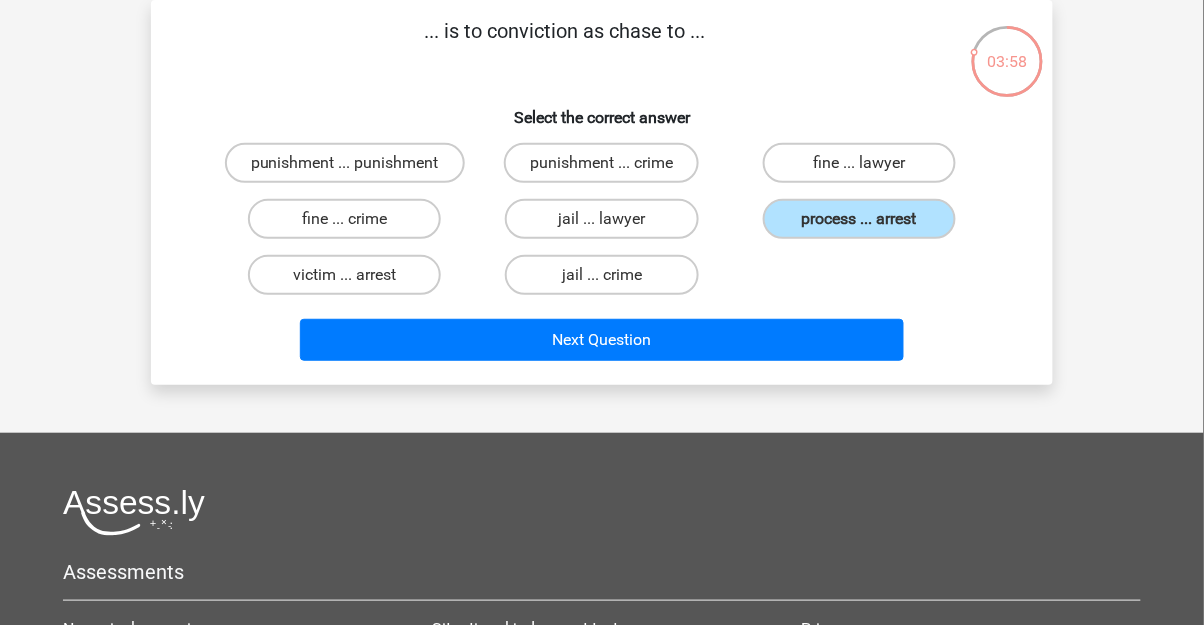 click on "Next Question" at bounding box center [602, 340] 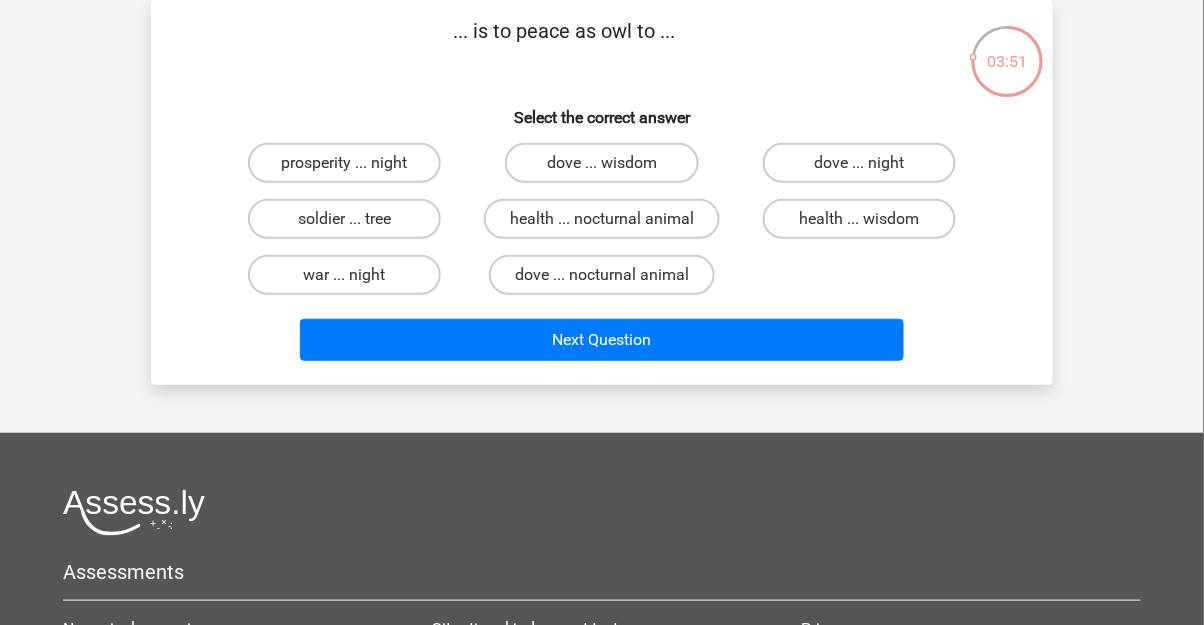 click on "dove ... wisdom" at bounding box center (601, 163) 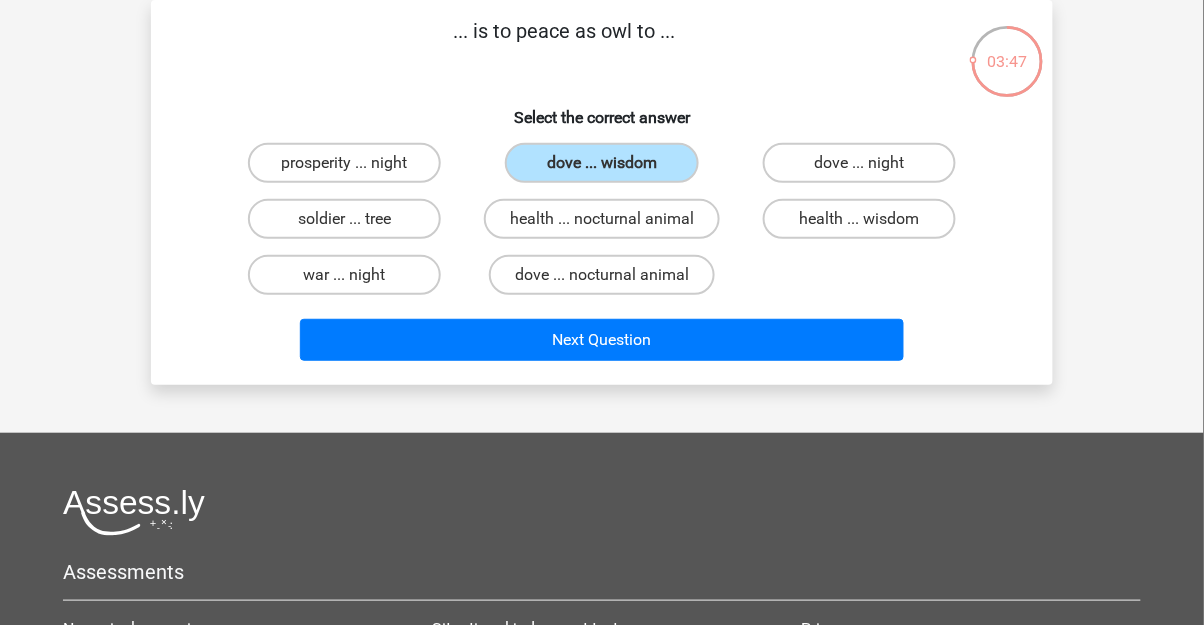 click on "Next Question" at bounding box center [602, 340] 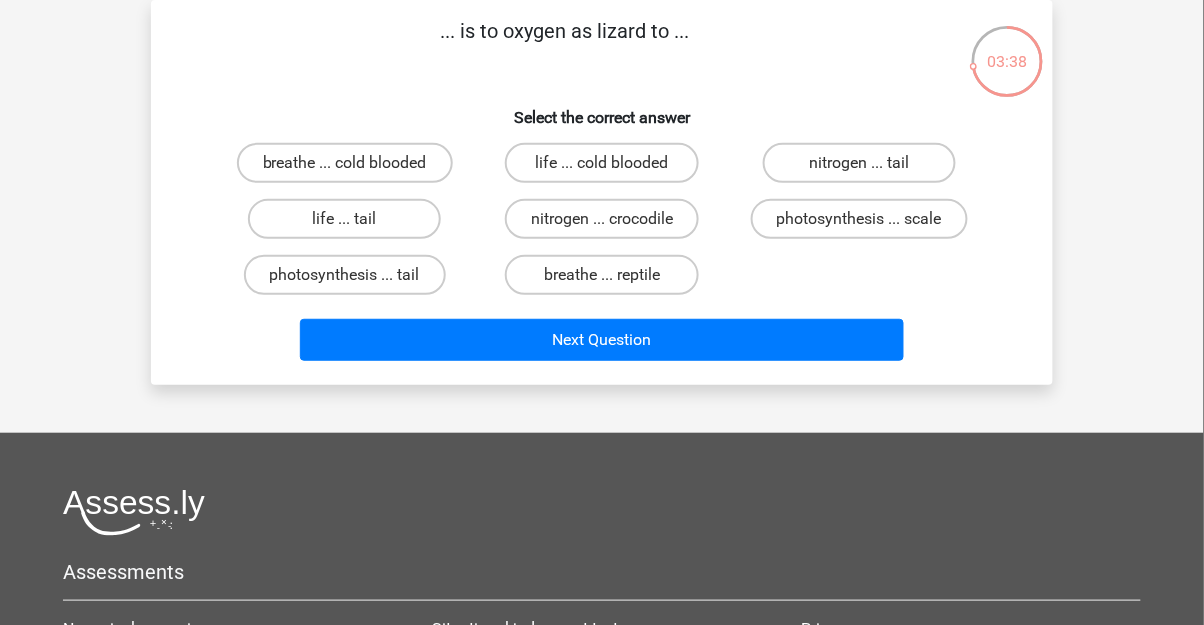 click on "breathe ... reptile" at bounding box center (601, 275) 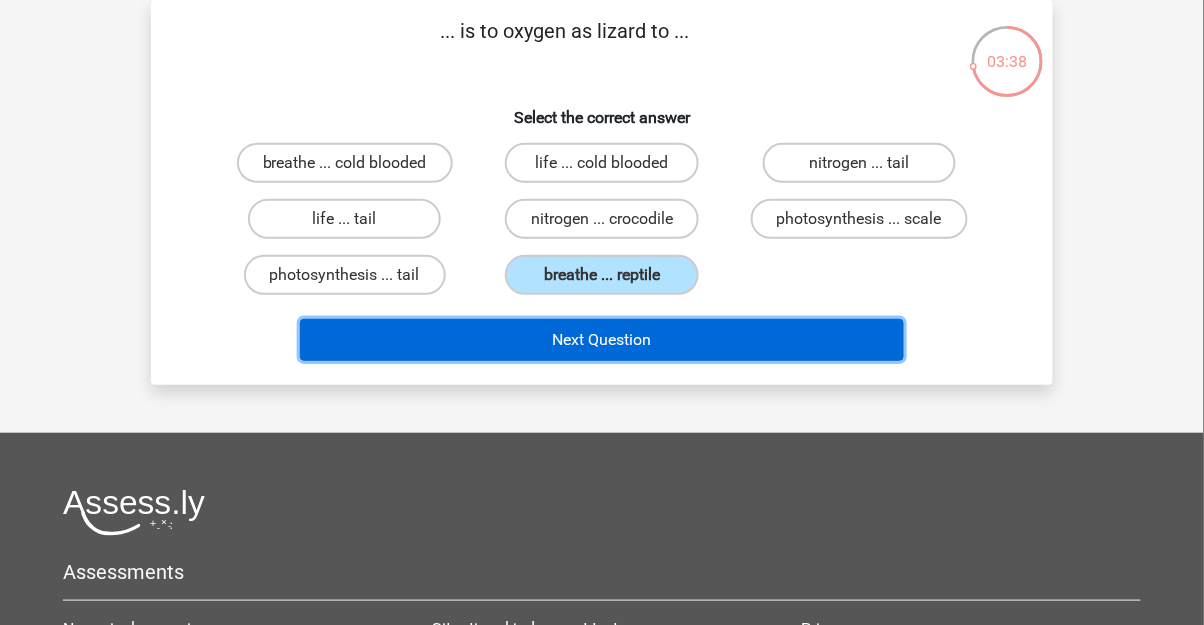 click on "Next Question" at bounding box center (602, 340) 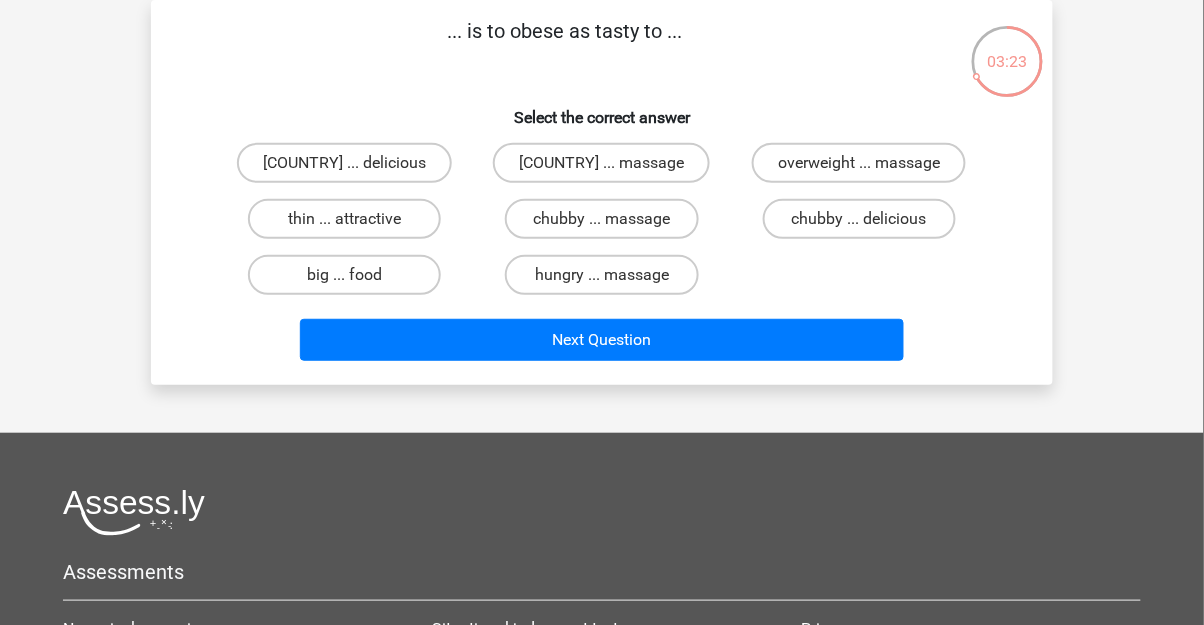 click on "hungry ... massage" at bounding box center [601, 275] 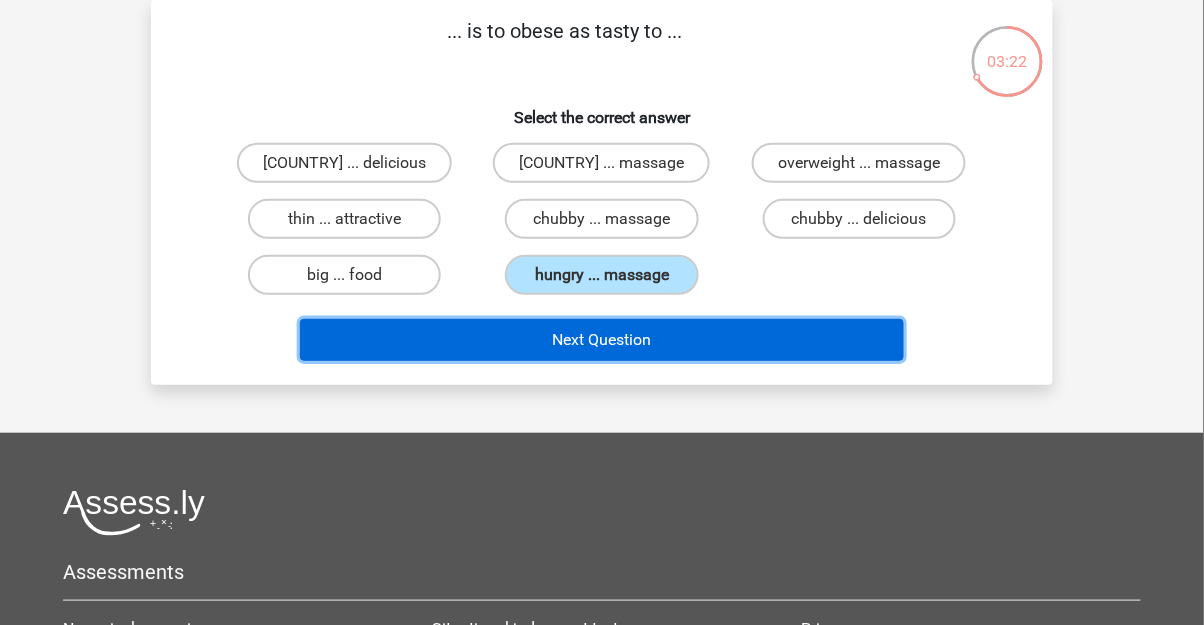 click on "Next Question" at bounding box center [602, 340] 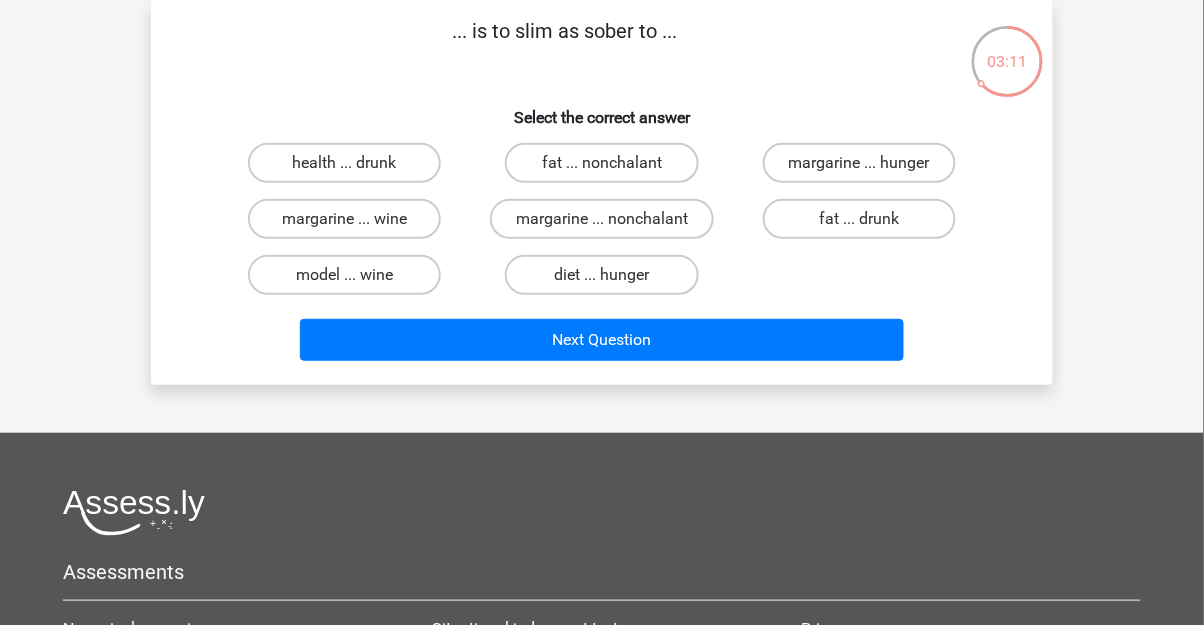 click on "fat ... drunk" at bounding box center [859, 219] 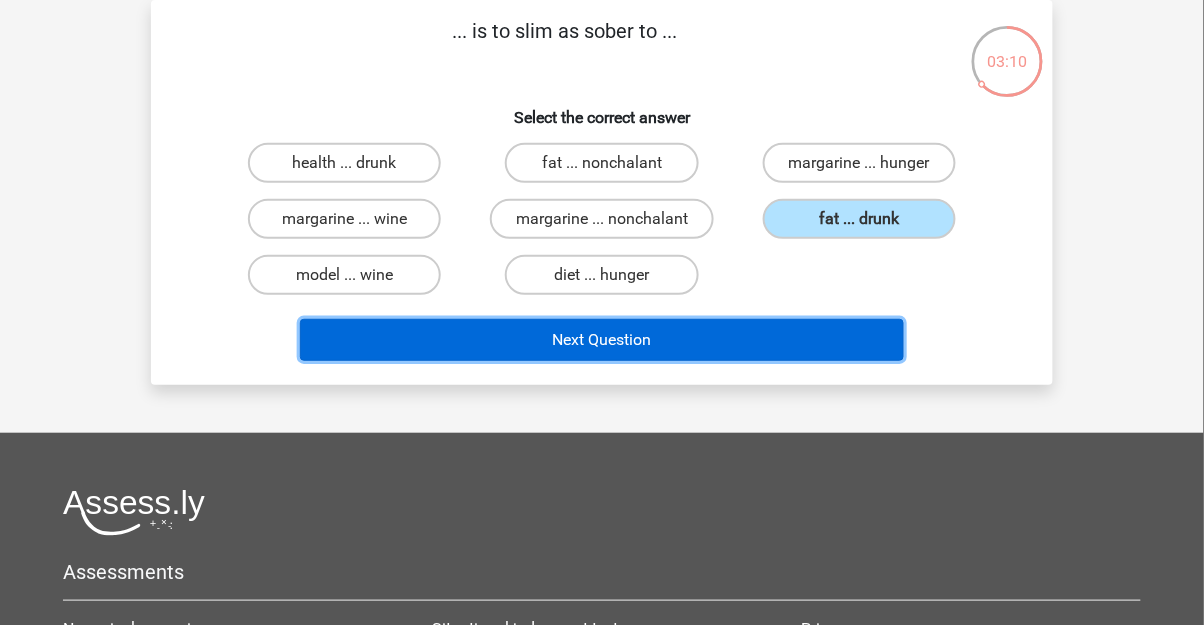click on "Next Question" at bounding box center (602, 340) 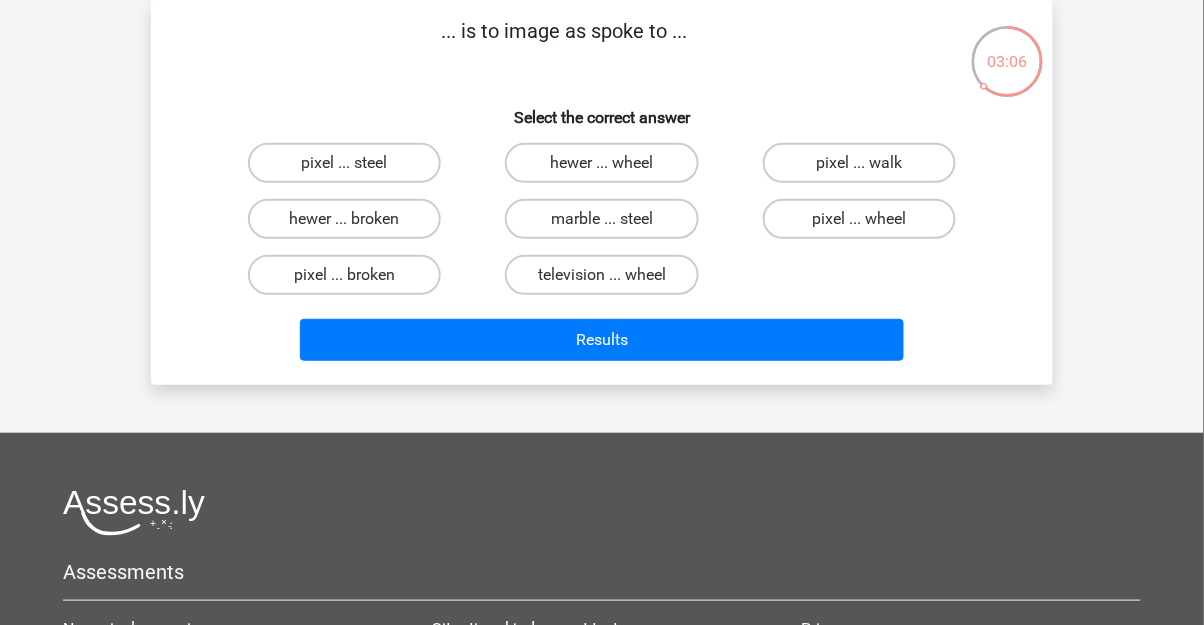 click on "pixel ... steel" at bounding box center (344, 163) 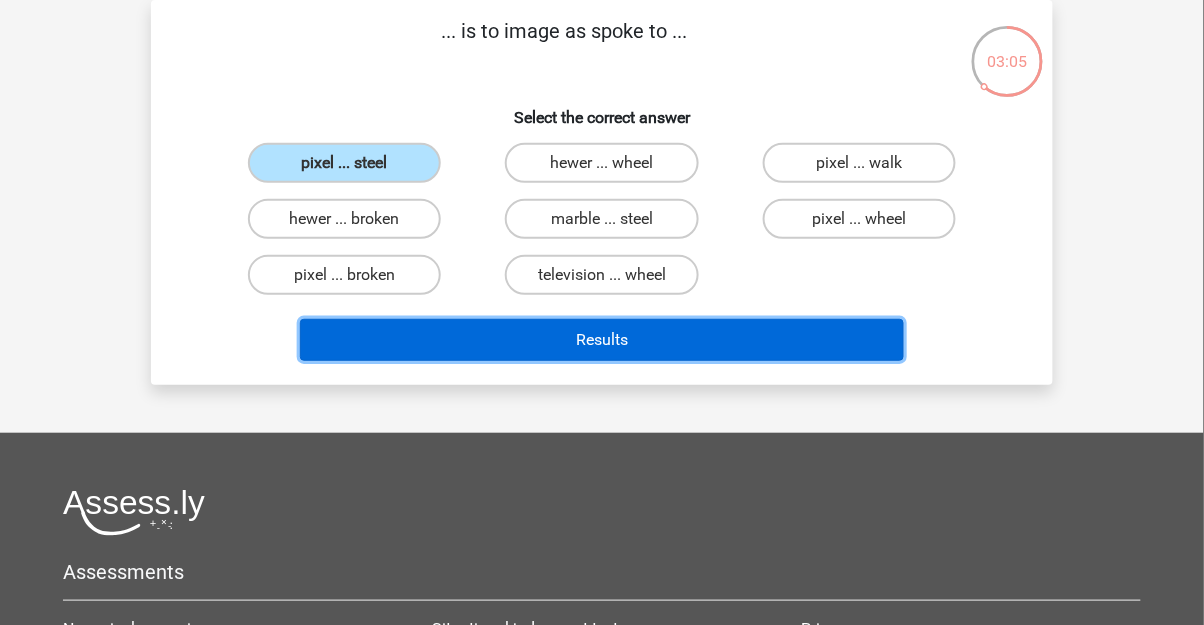 click on "Results" at bounding box center [602, 340] 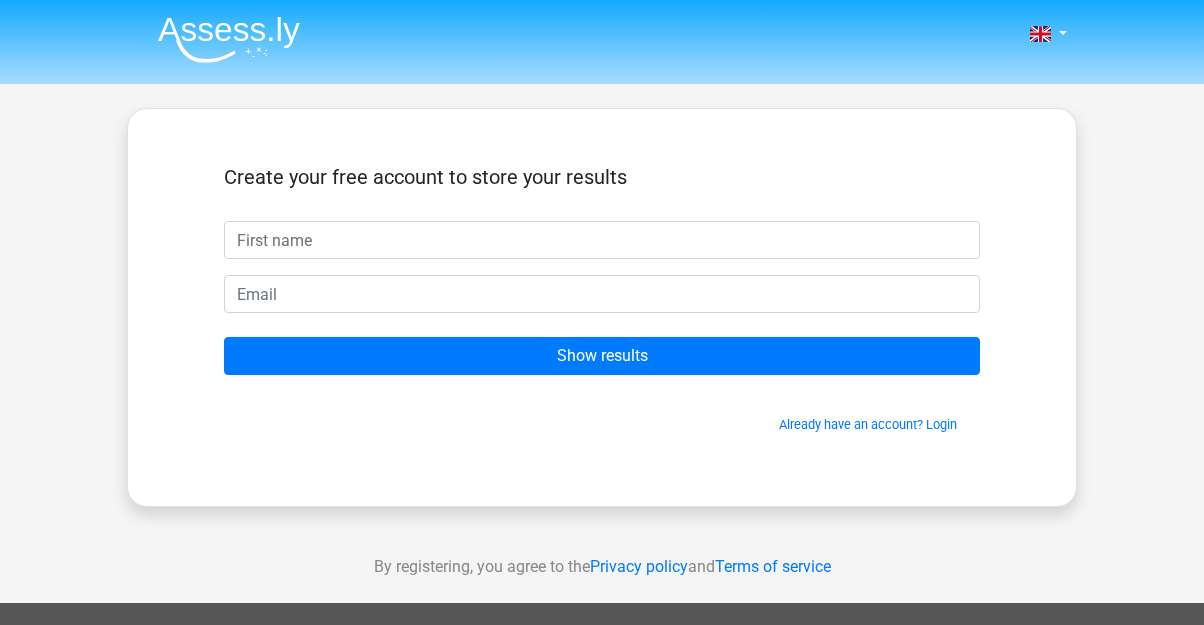 scroll, scrollTop: 0, scrollLeft: 0, axis: both 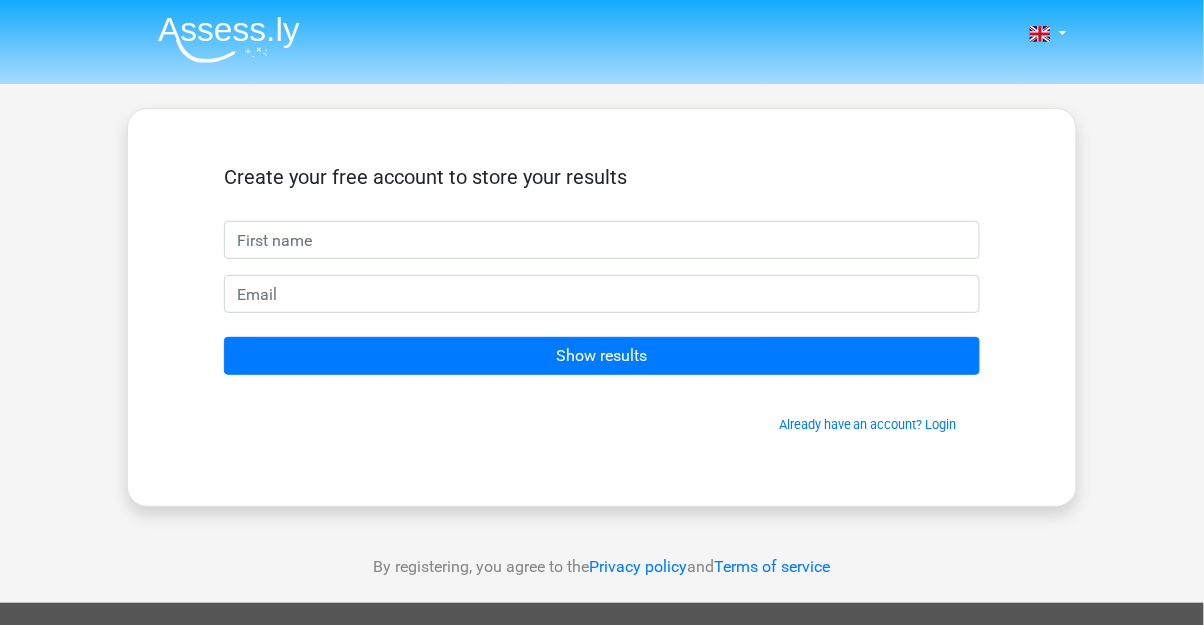click at bounding box center (602, 240) 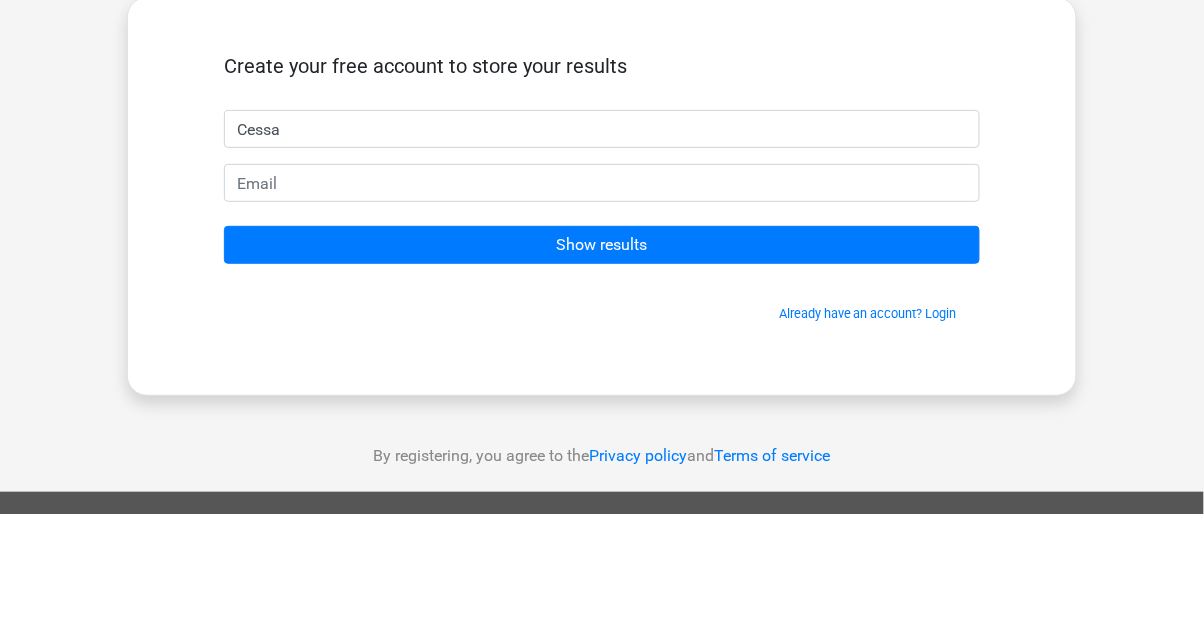 type on "Cessa" 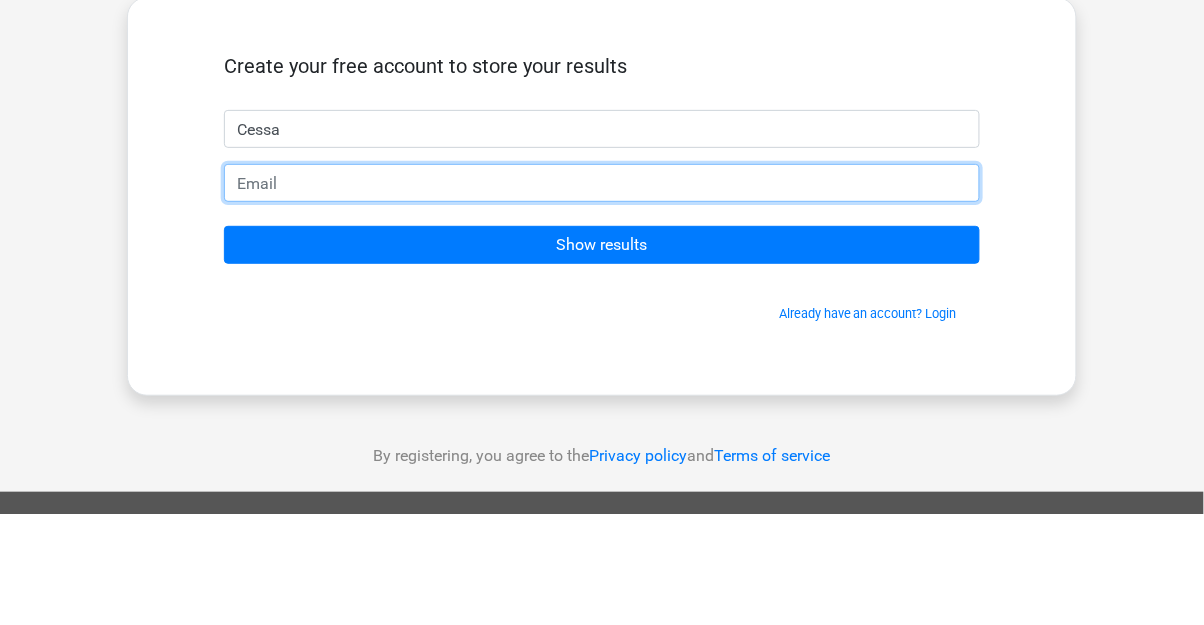 click at bounding box center (602, 294) 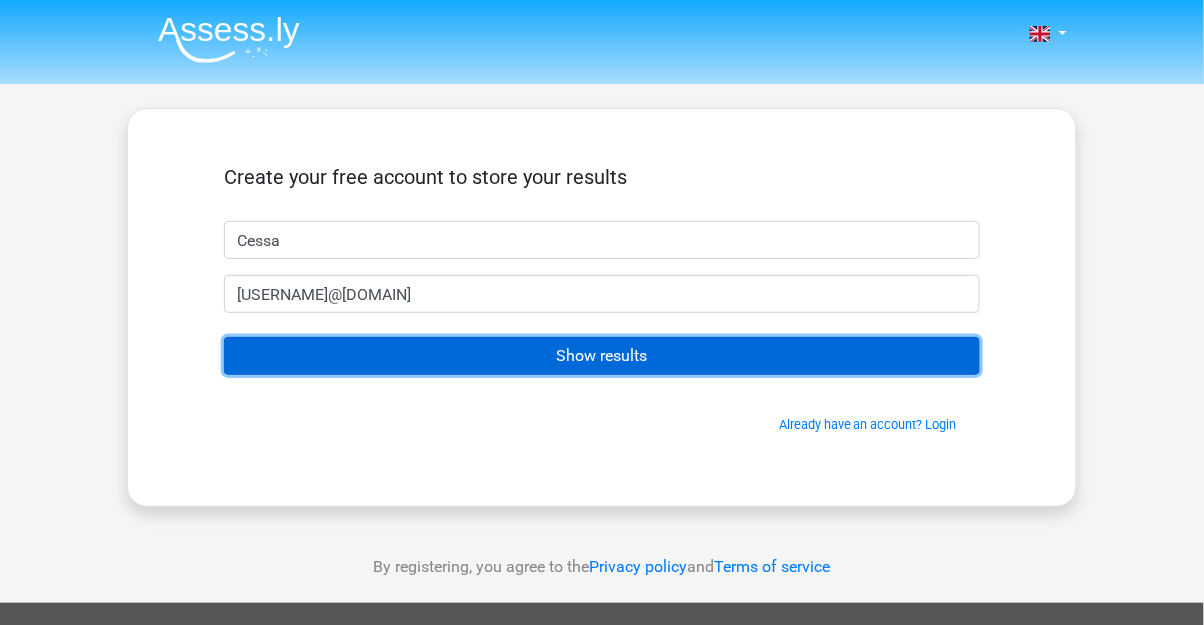 click on "Show results" at bounding box center (602, 356) 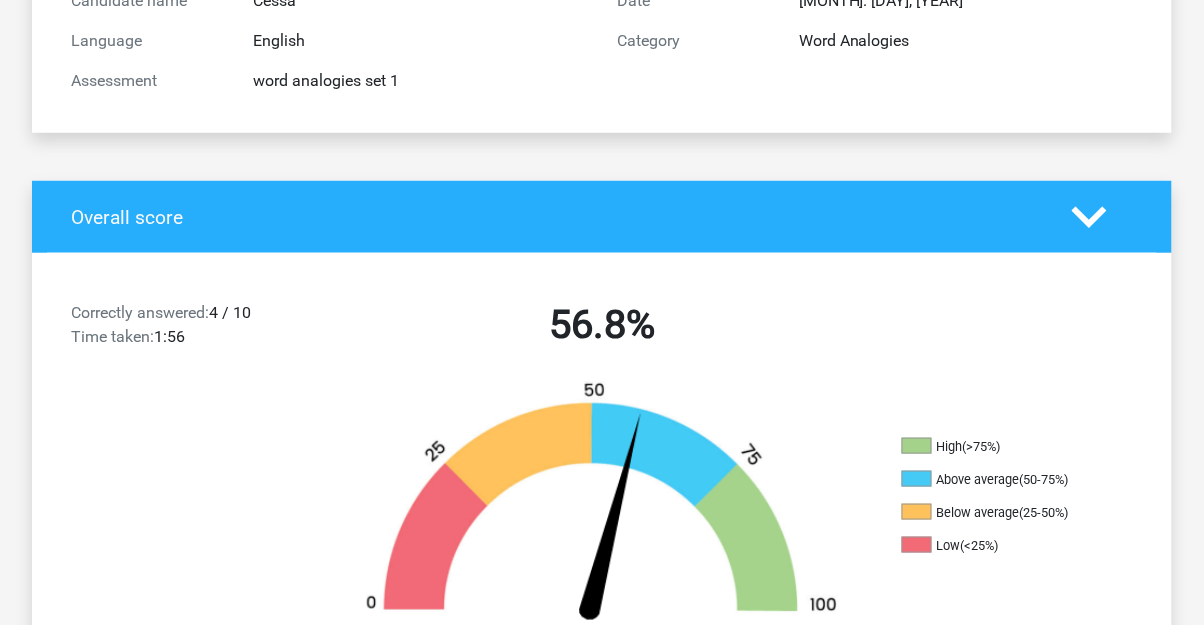 scroll, scrollTop: 0, scrollLeft: 0, axis: both 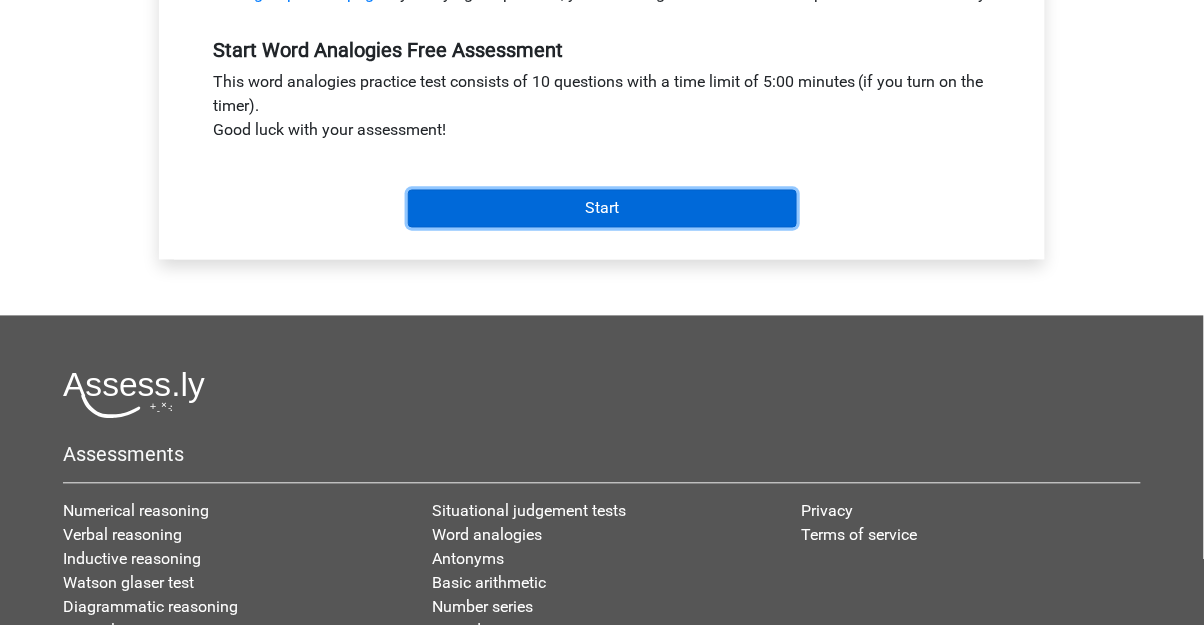 click on "Start" at bounding box center (602, 209) 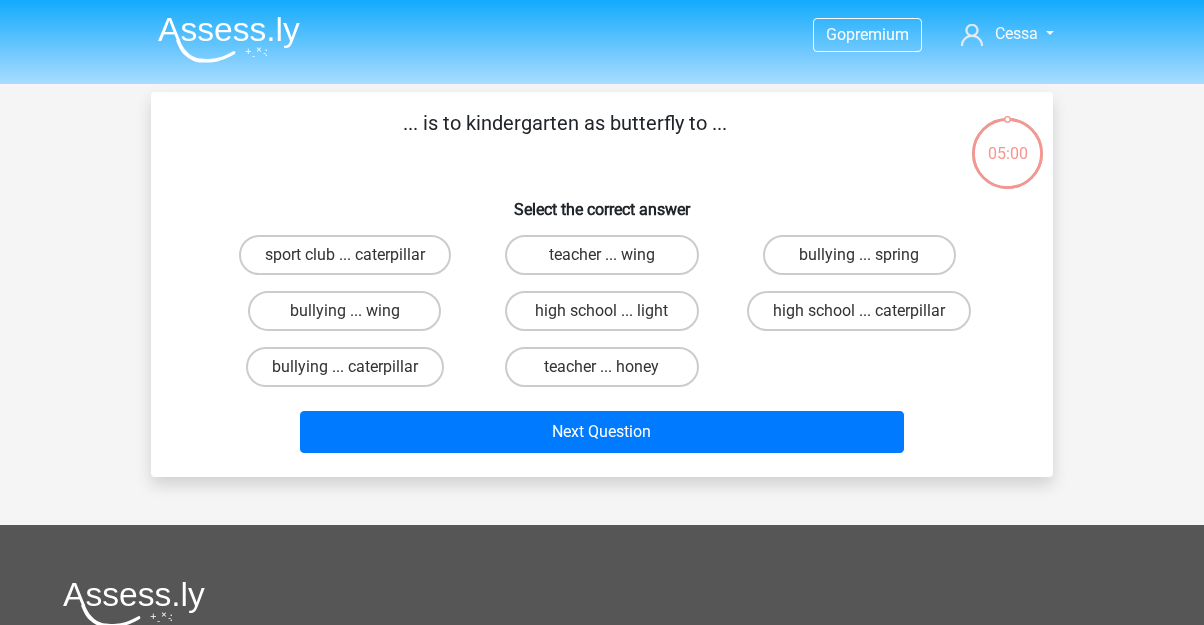 scroll, scrollTop: 0, scrollLeft: 0, axis: both 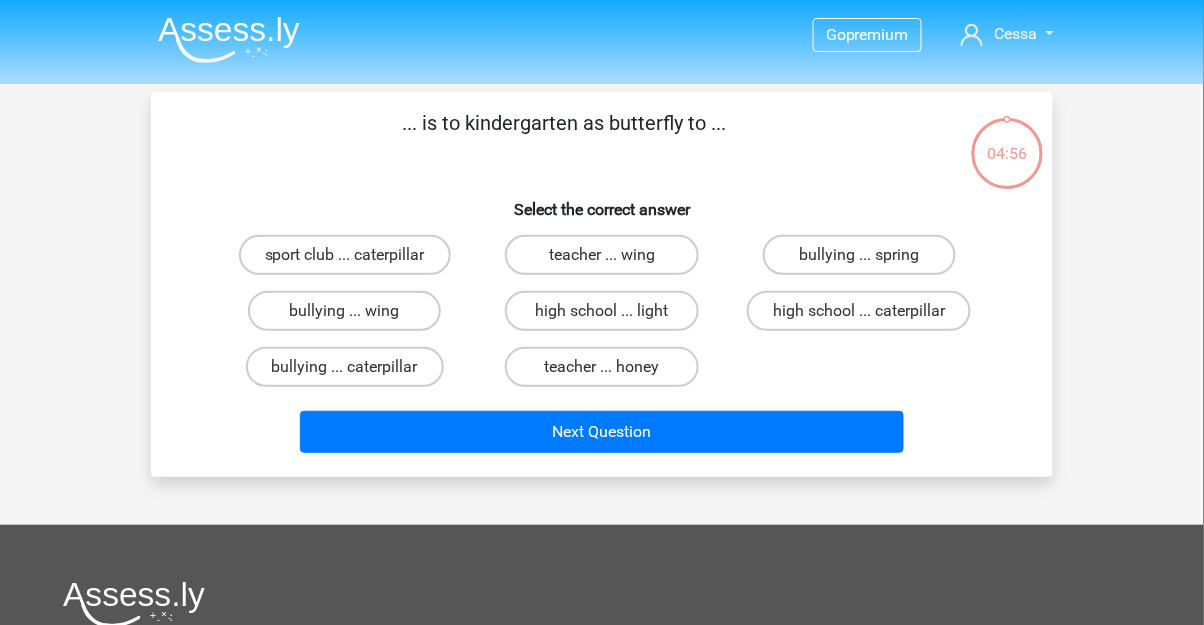click on "teacher ... wing" at bounding box center (601, 255) 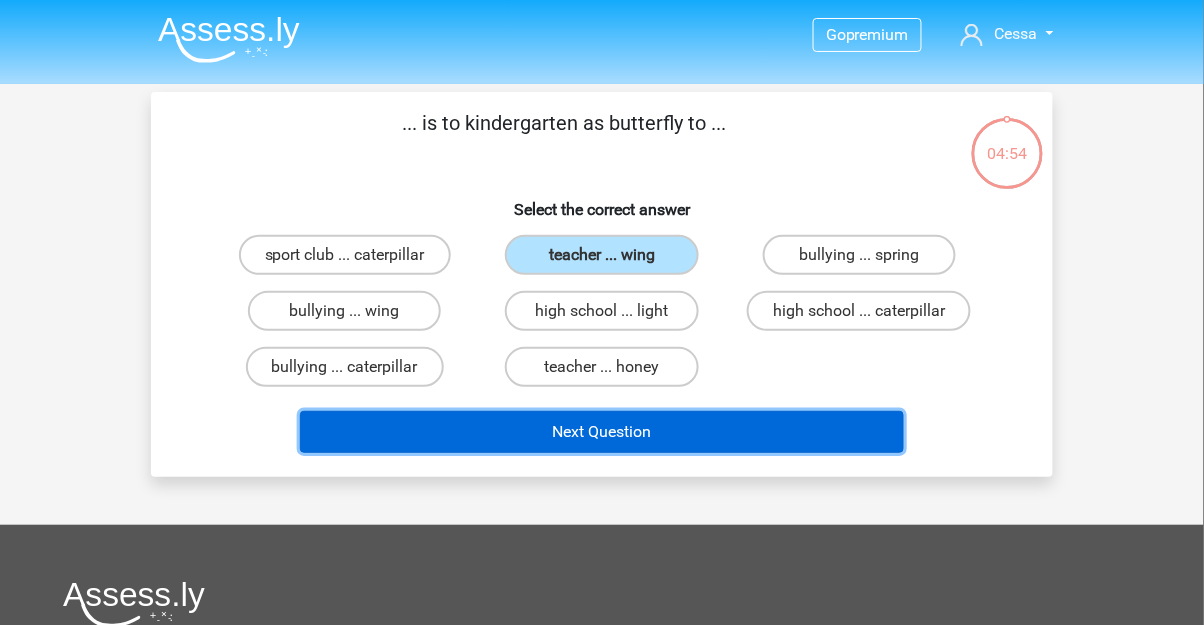click on "Next Question" at bounding box center (602, 432) 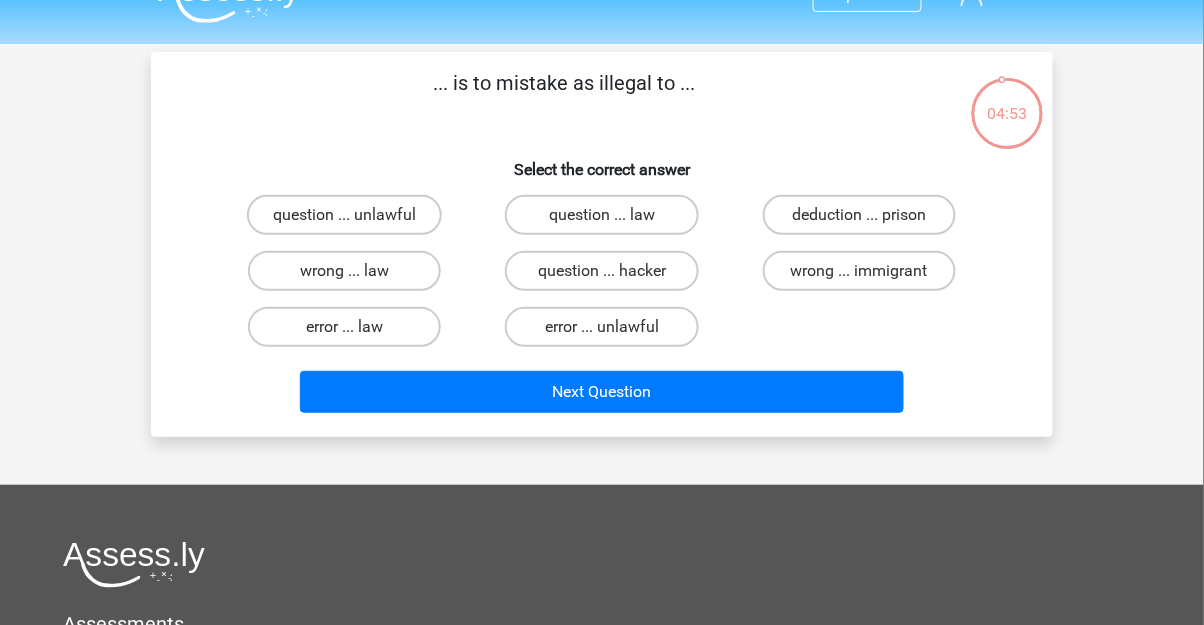 scroll, scrollTop: 13, scrollLeft: 0, axis: vertical 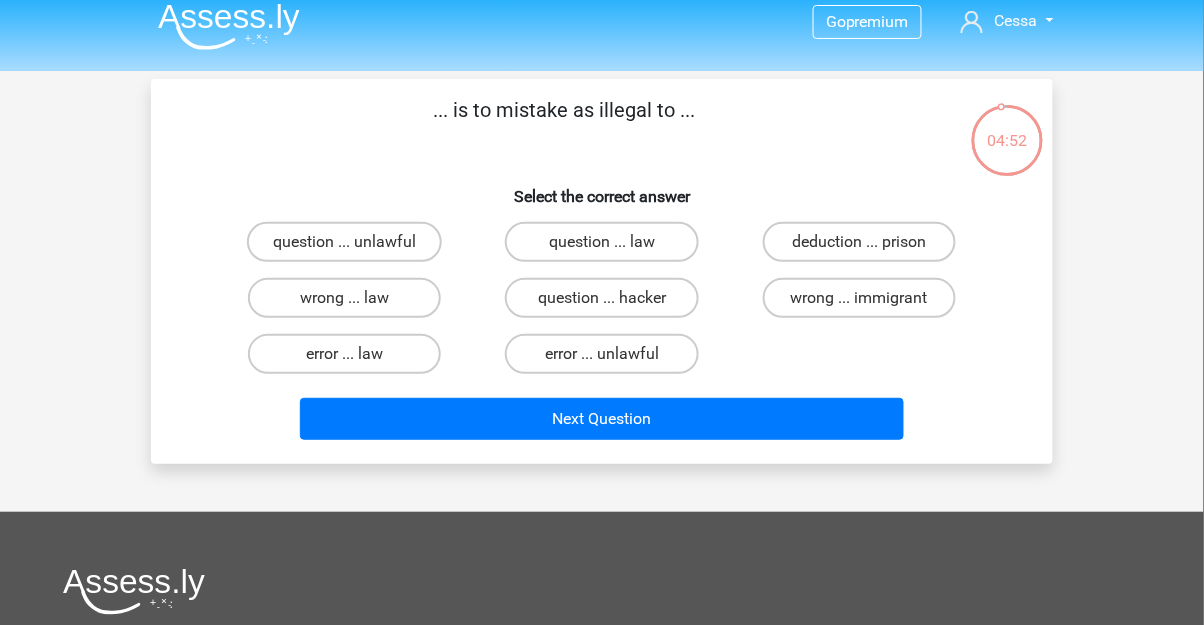 click on "error ... unlawful" at bounding box center [601, 354] 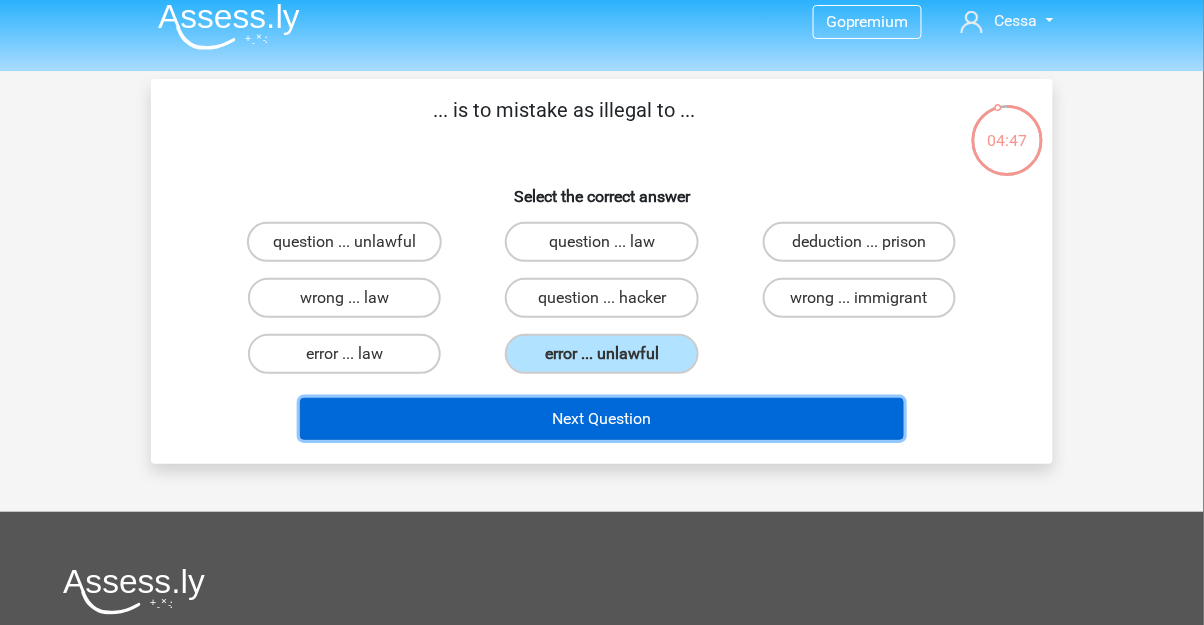 click on "Next Question" at bounding box center (602, 419) 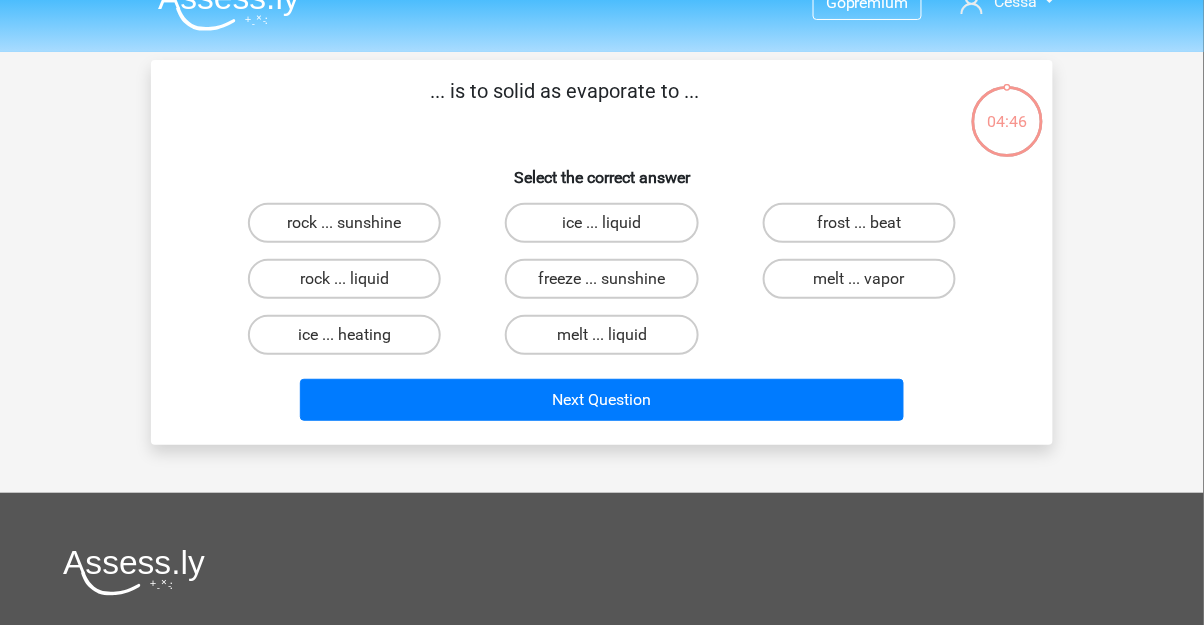 scroll, scrollTop: 3, scrollLeft: 0, axis: vertical 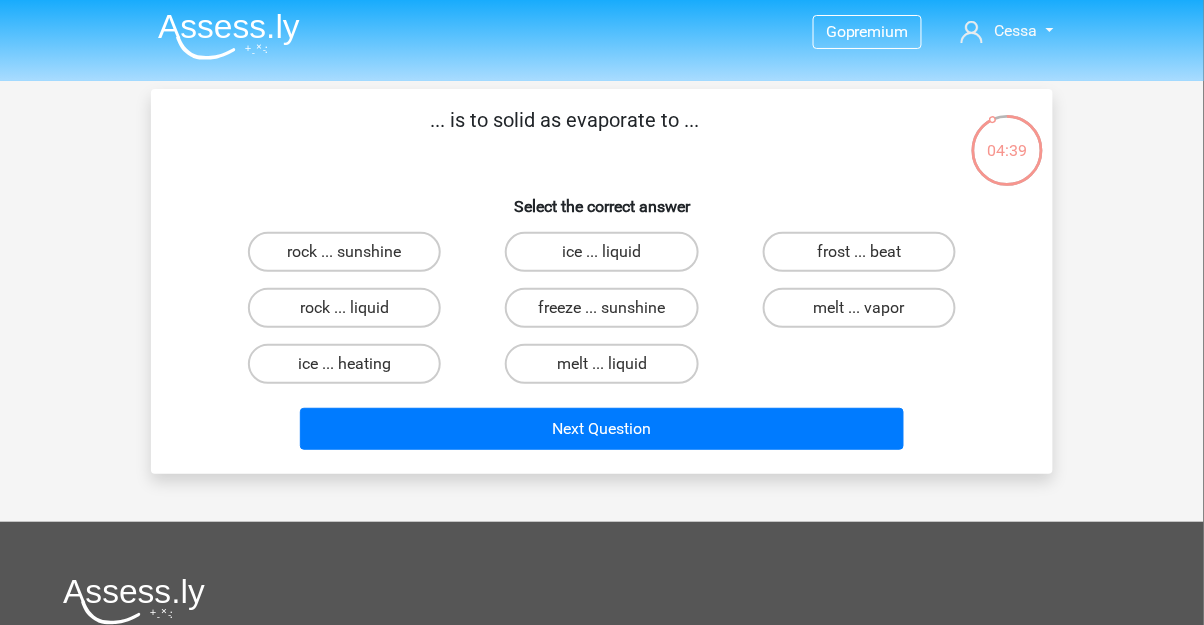 click on "melt ... liquid" at bounding box center [601, 364] 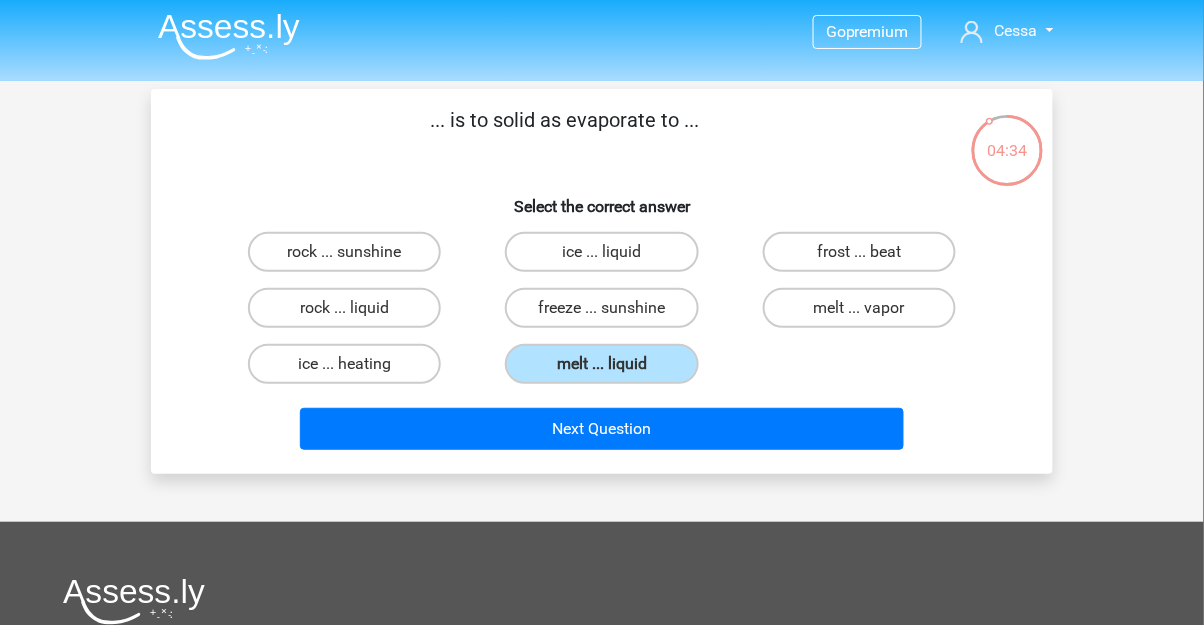 click on "rock ... liquid" at bounding box center (344, 308) 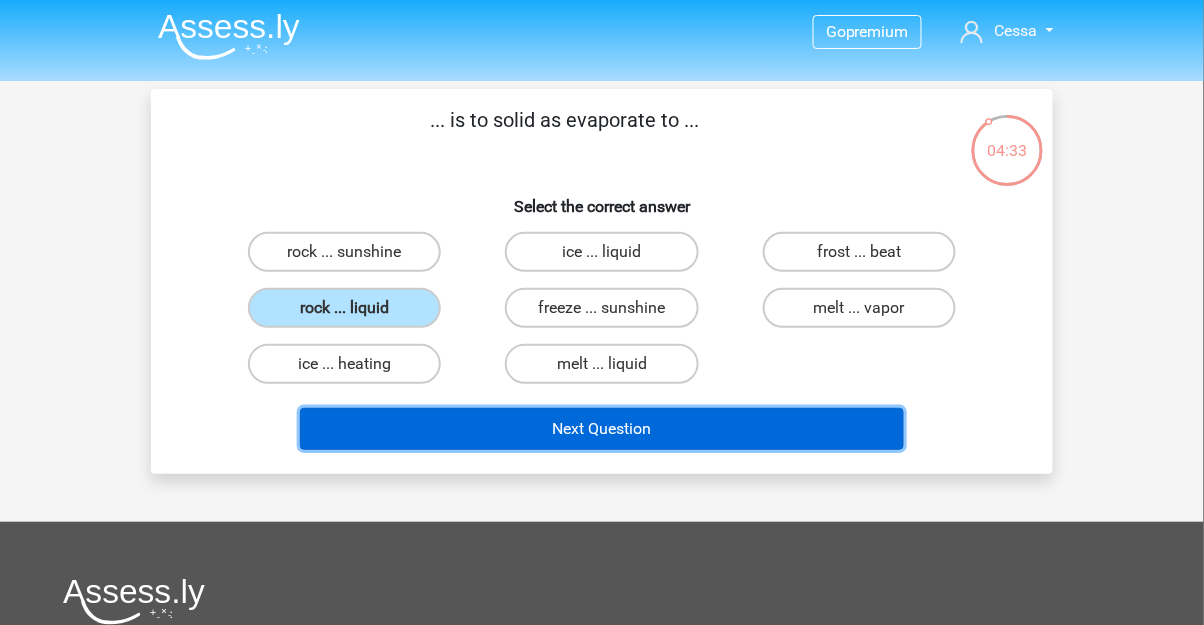 click on "Next Question" at bounding box center (602, 429) 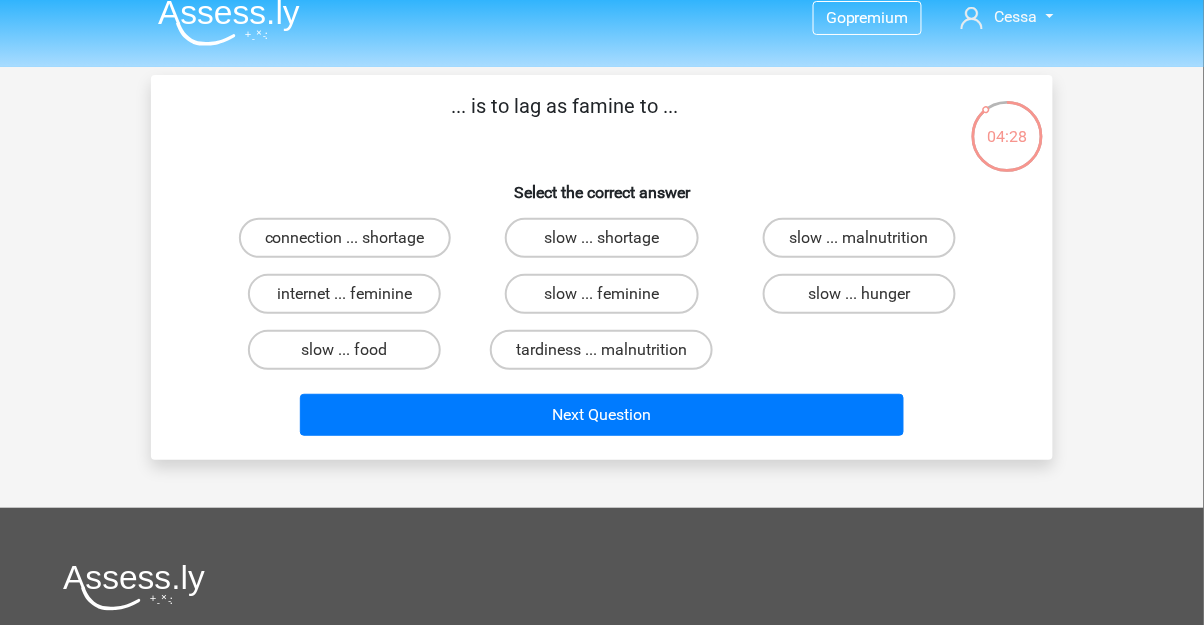 scroll, scrollTop: 1, scrollLeft: 0, axis: vertical 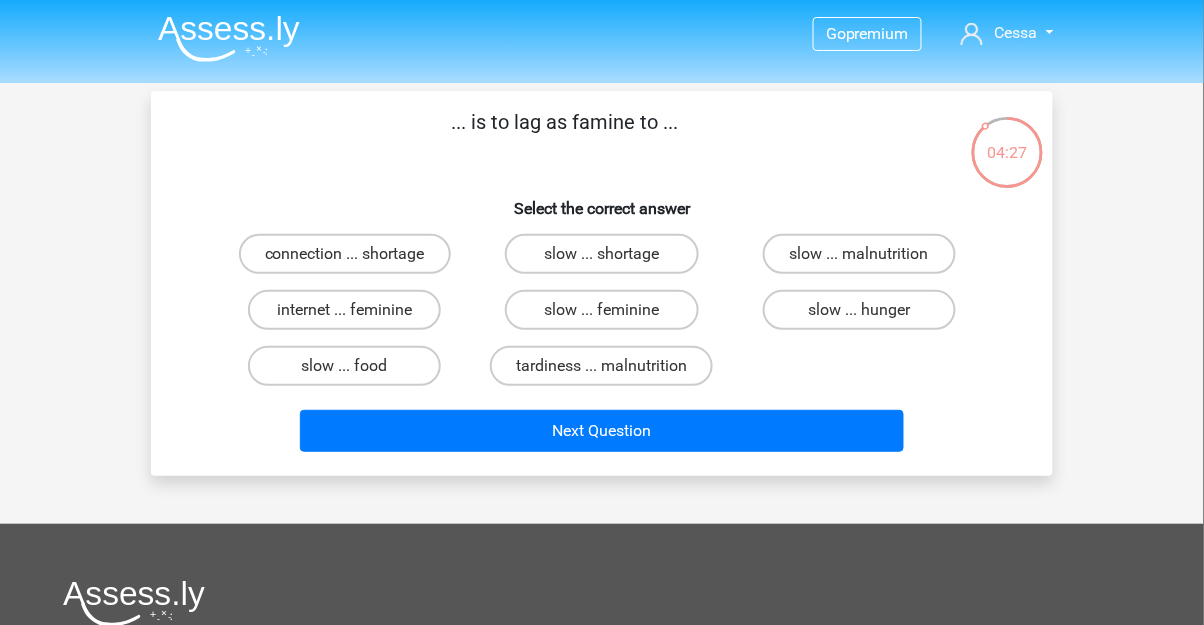 click on "connection ... shortage" at bounding box center (345, 254) 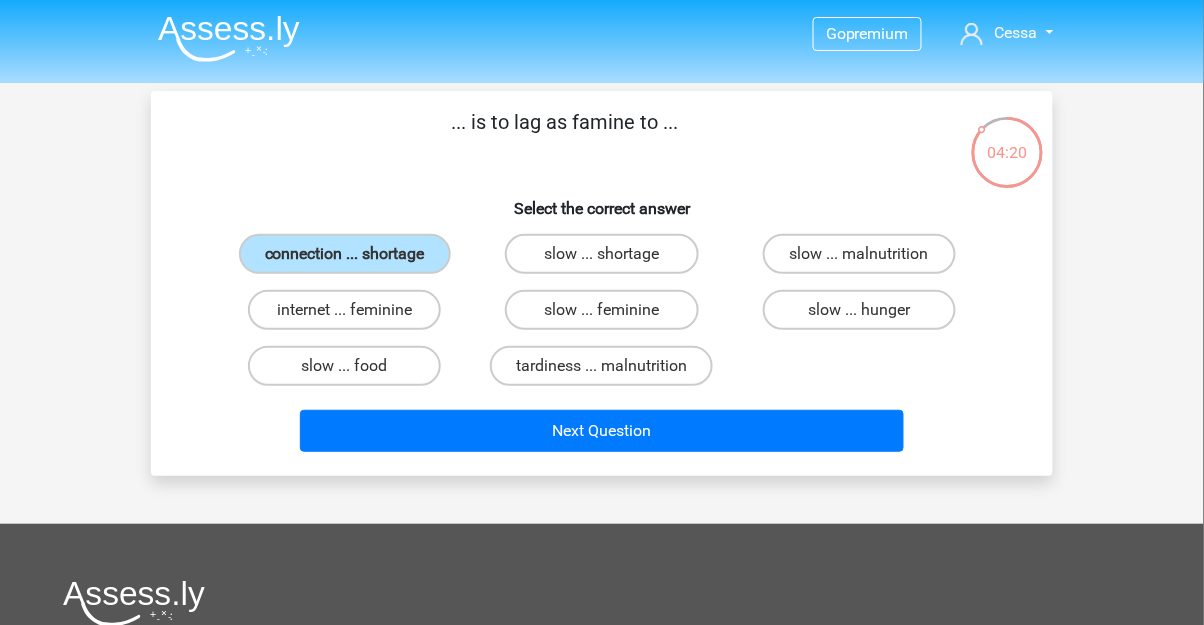 click on "slow ... shortage" at bounding box center [601, 254] 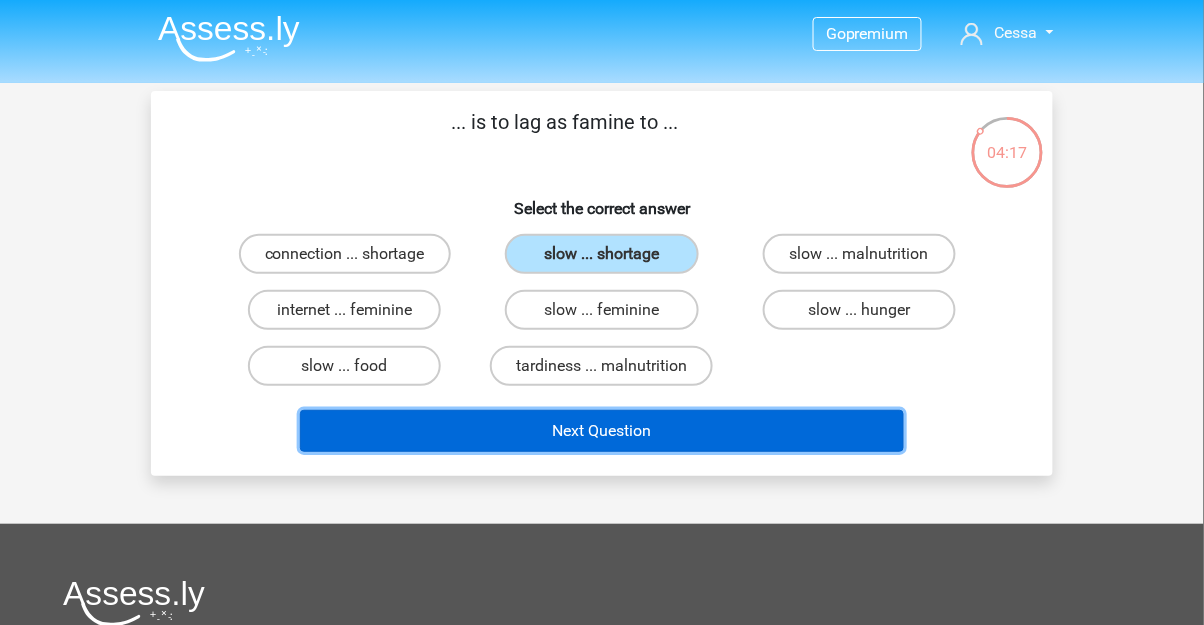 click on "Next Question" at bounding box center (602, 431) 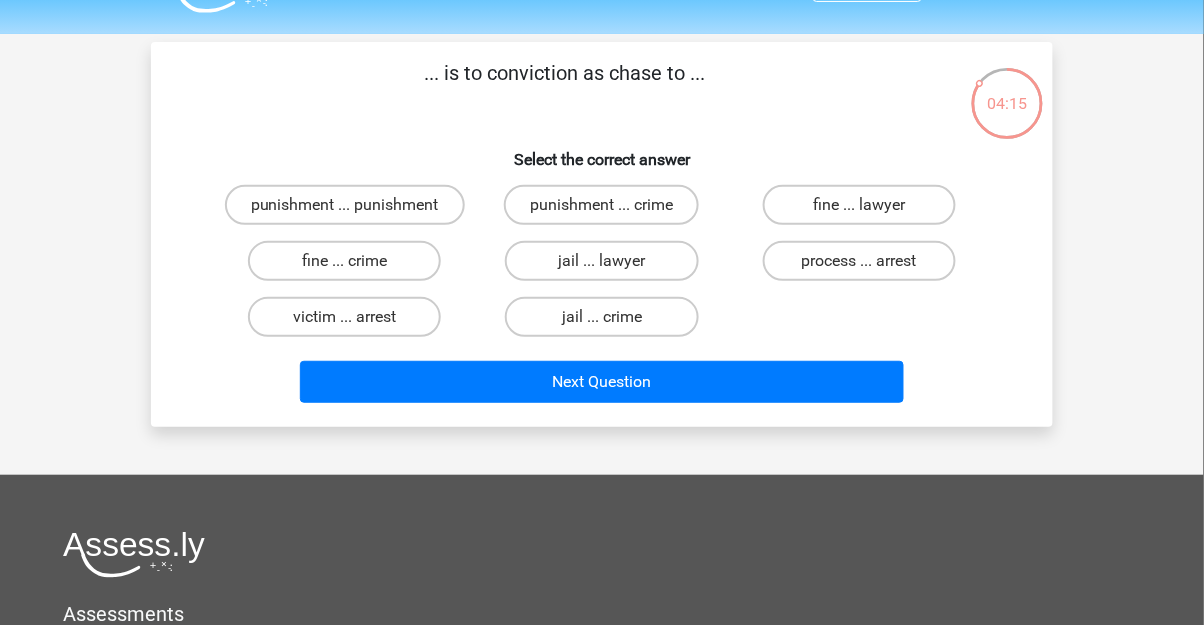 scroll, scrollTop: 40, scrollLeft: 0, axis: vertical 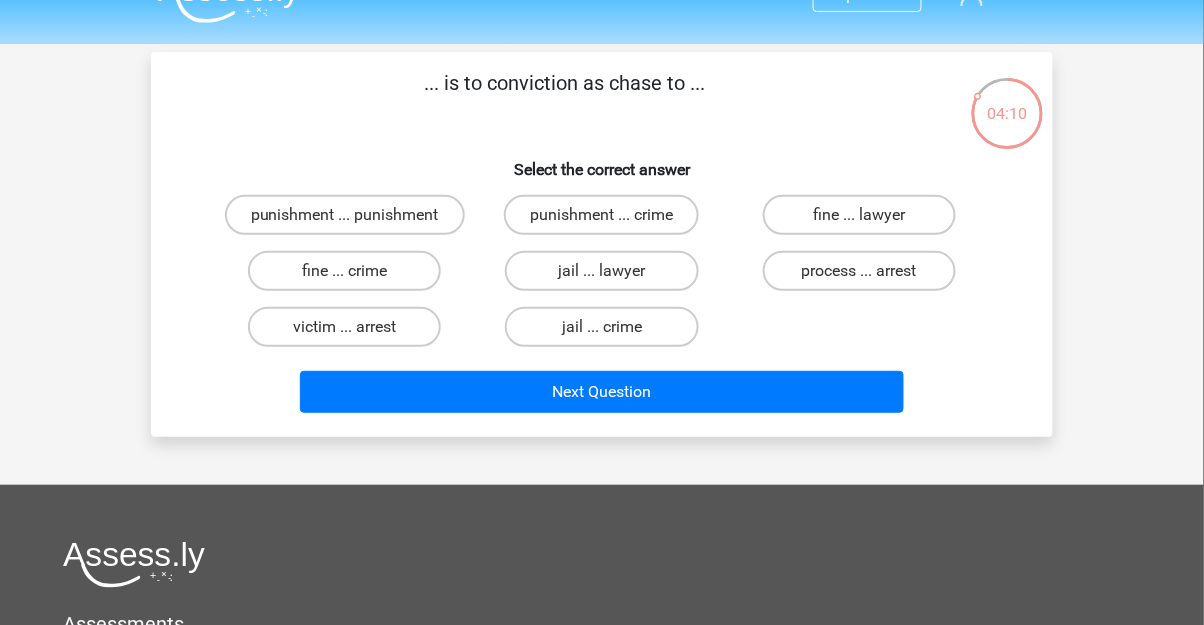 click on "process ... arrest" at bounding box center [859, 271] 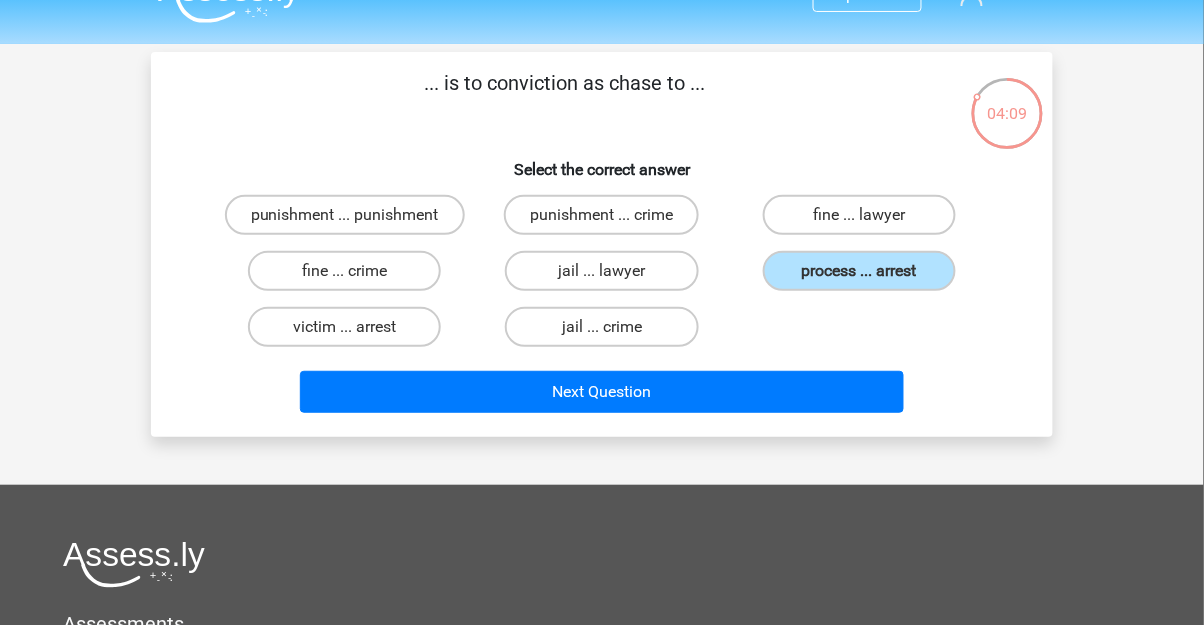 click on "jail ... crime" at bounding box center (601, 327) 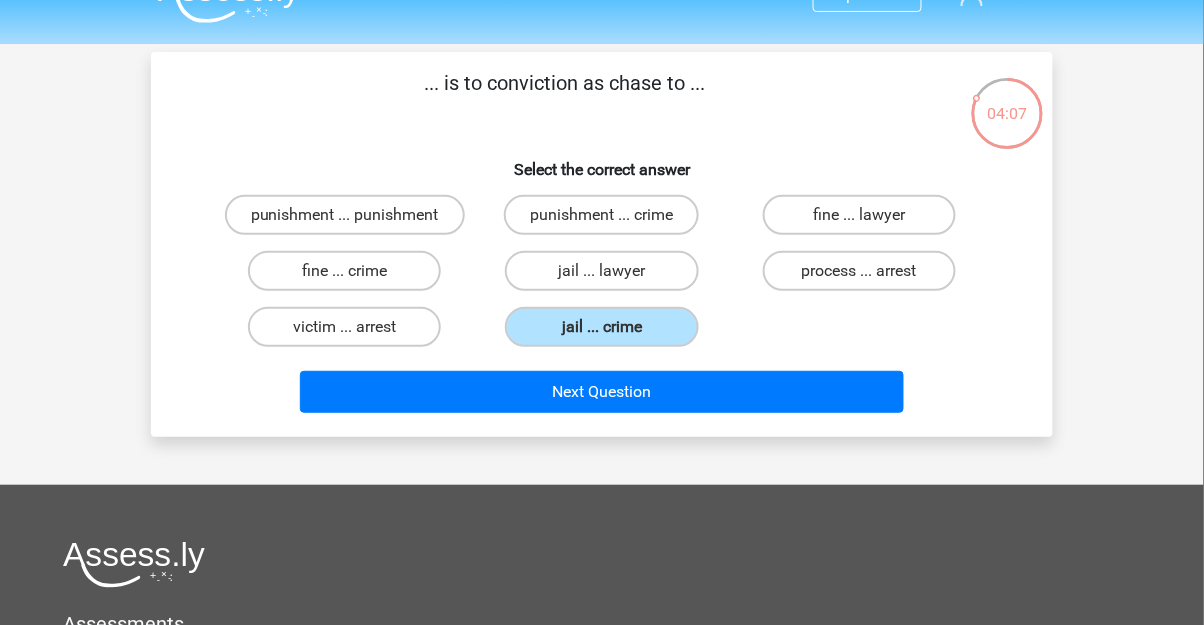 click on "victim ... arrest" at bounding box center [344, 327] 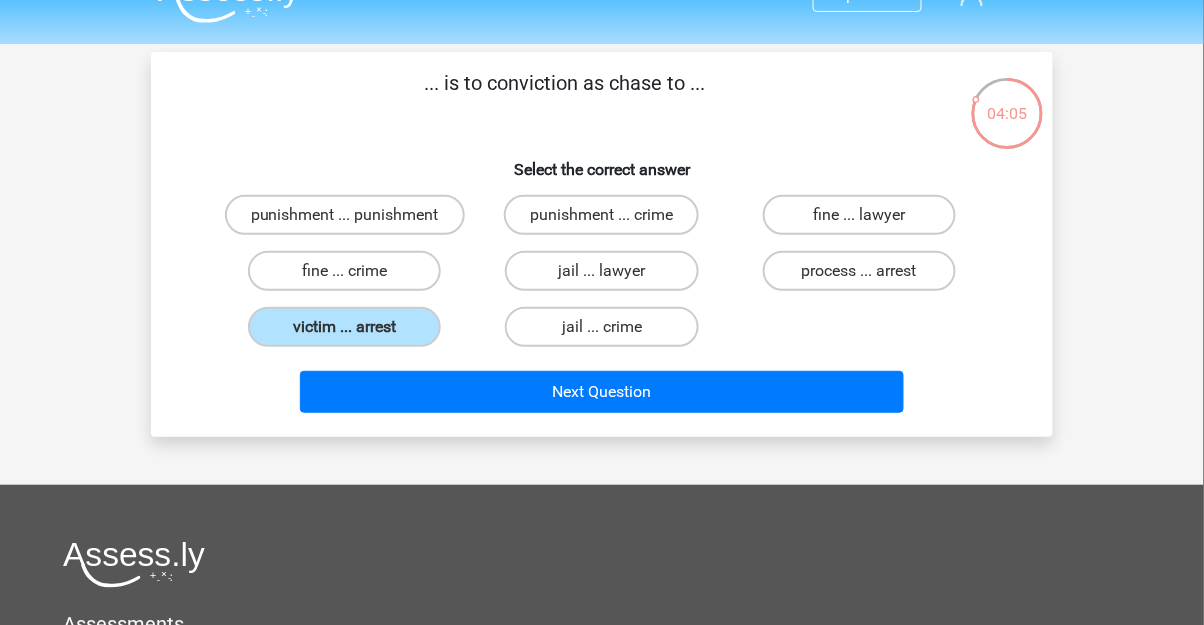 click on "punishment ... crime" at bounding box center (601, 215) 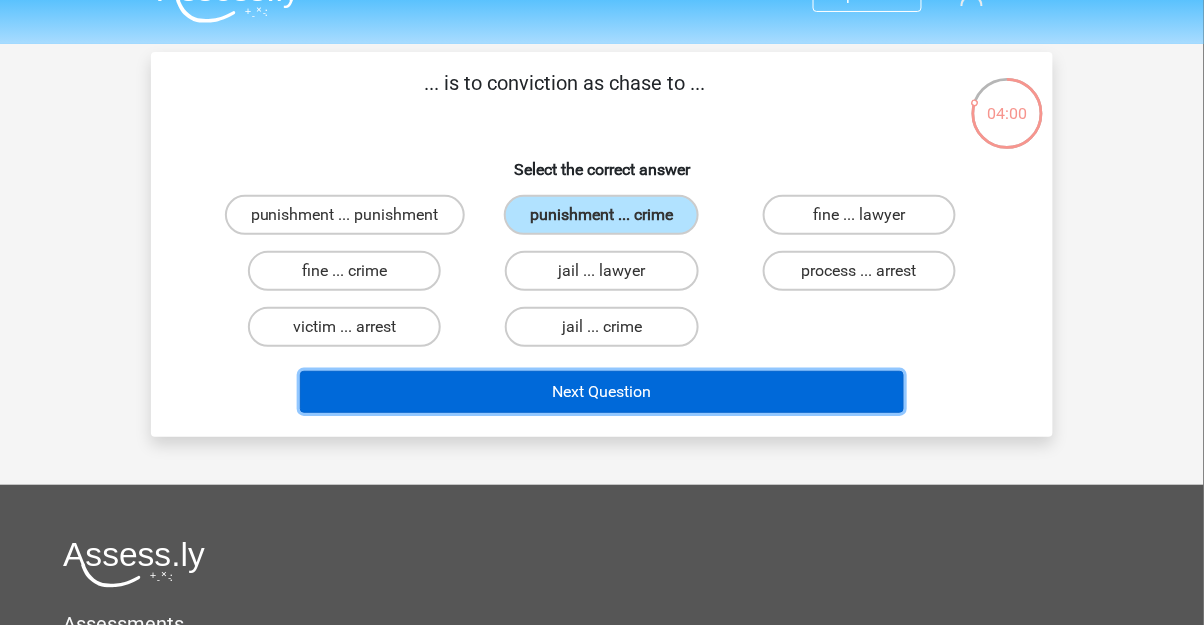 click on "Next Question" at bounding box center (602, 392) 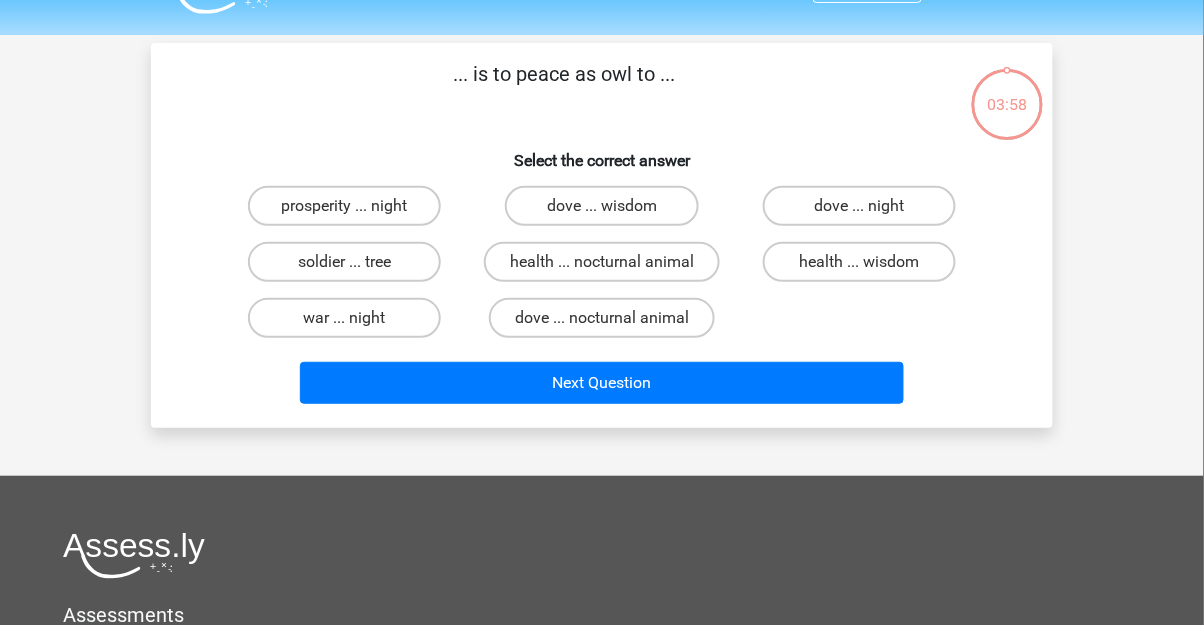 scroll, scrollTop: 7, scrollLeft: 0, axis: vertical 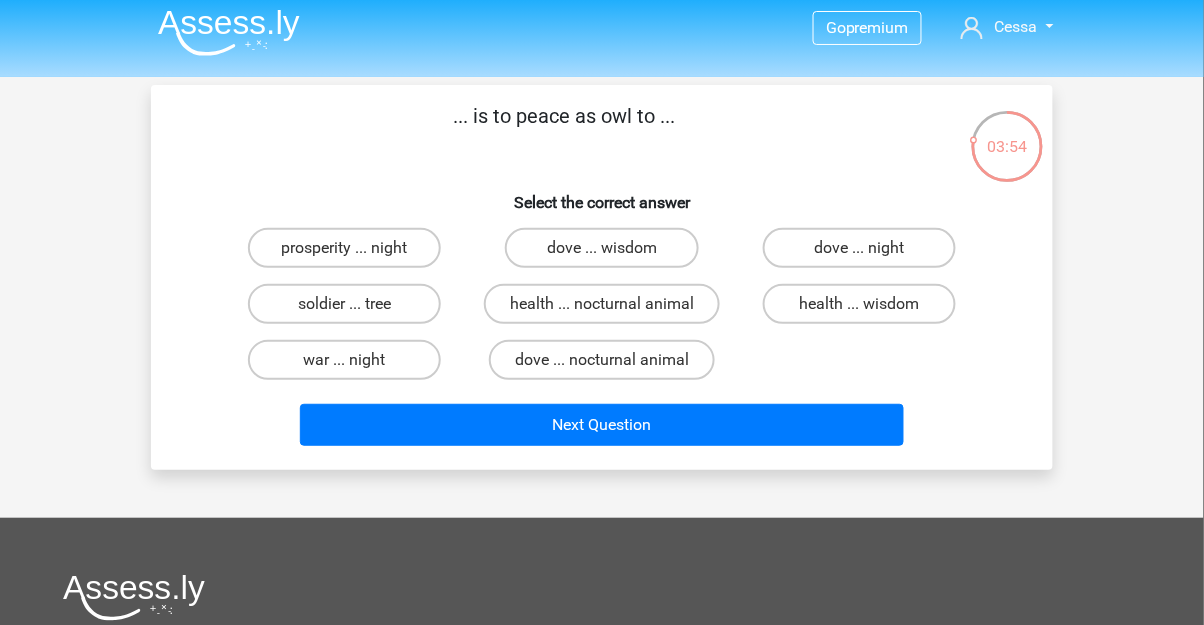click on "prosperity ... night" at bounding box center [344, 248] 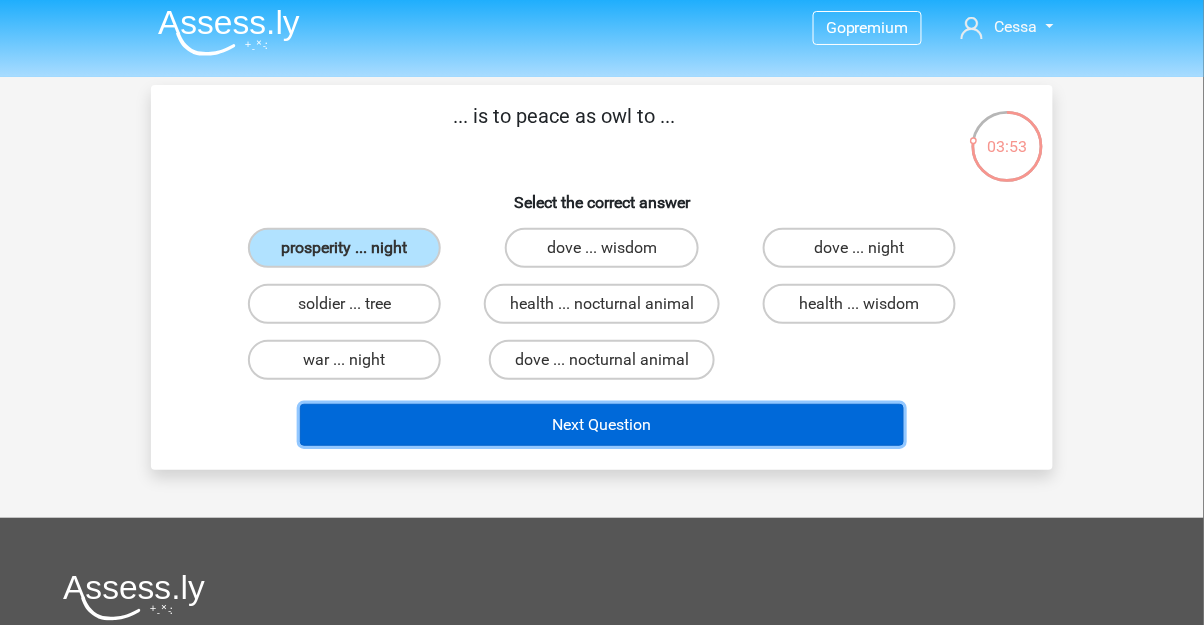 click on "Next Question" at bounding box center [602, 425] 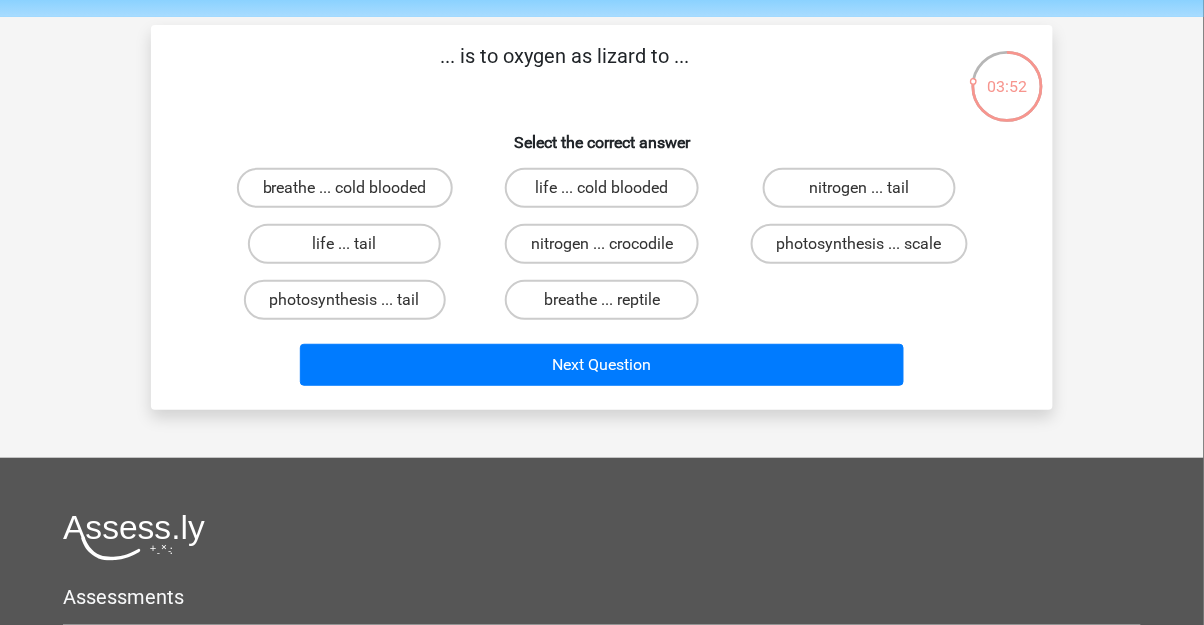 scroll, scrollTop: 11, scrollLeft: 0, axis: vertical 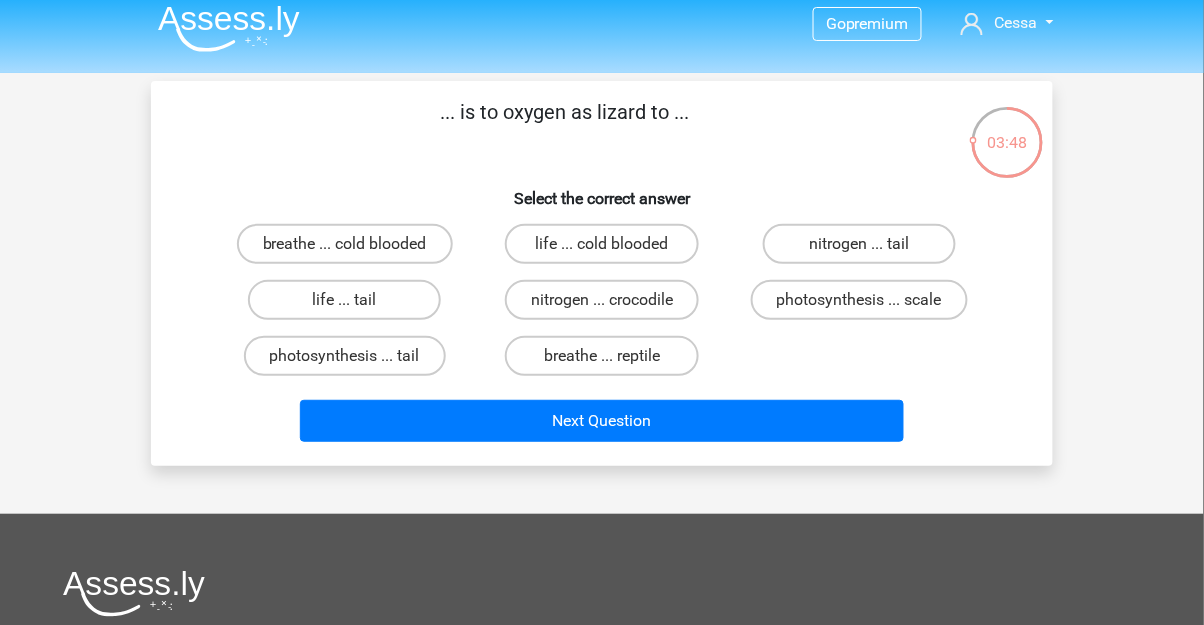 click on "breathe ... reptile" at bounding box center [601, 356] 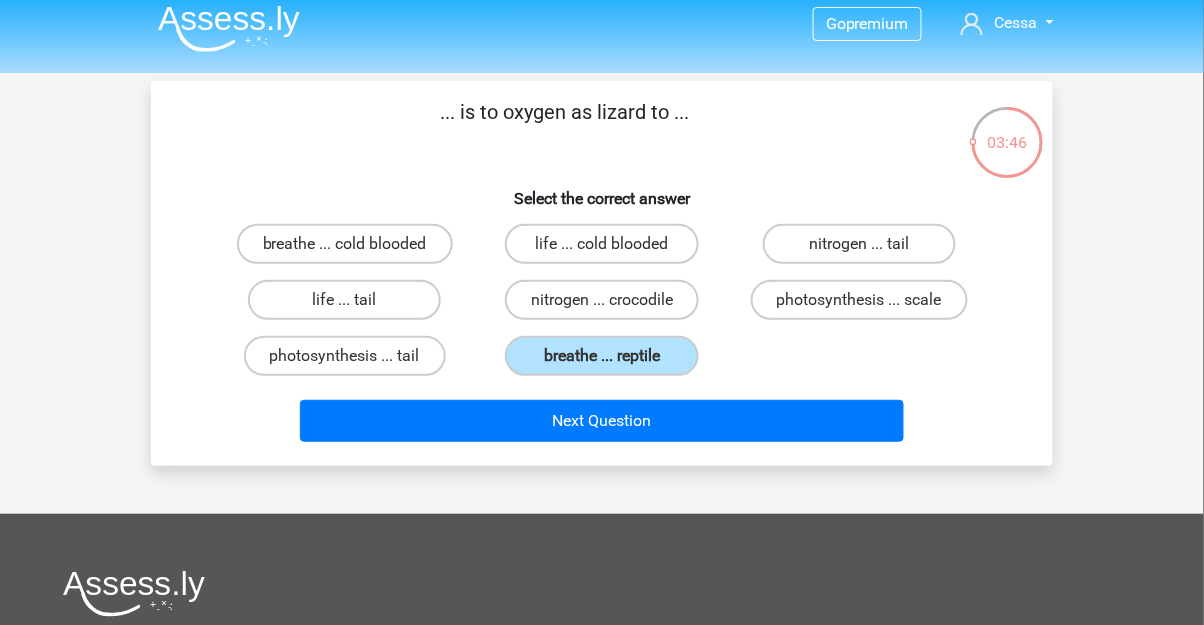 click on "photosynthesis ... tail" at bounding box center [345, 356] 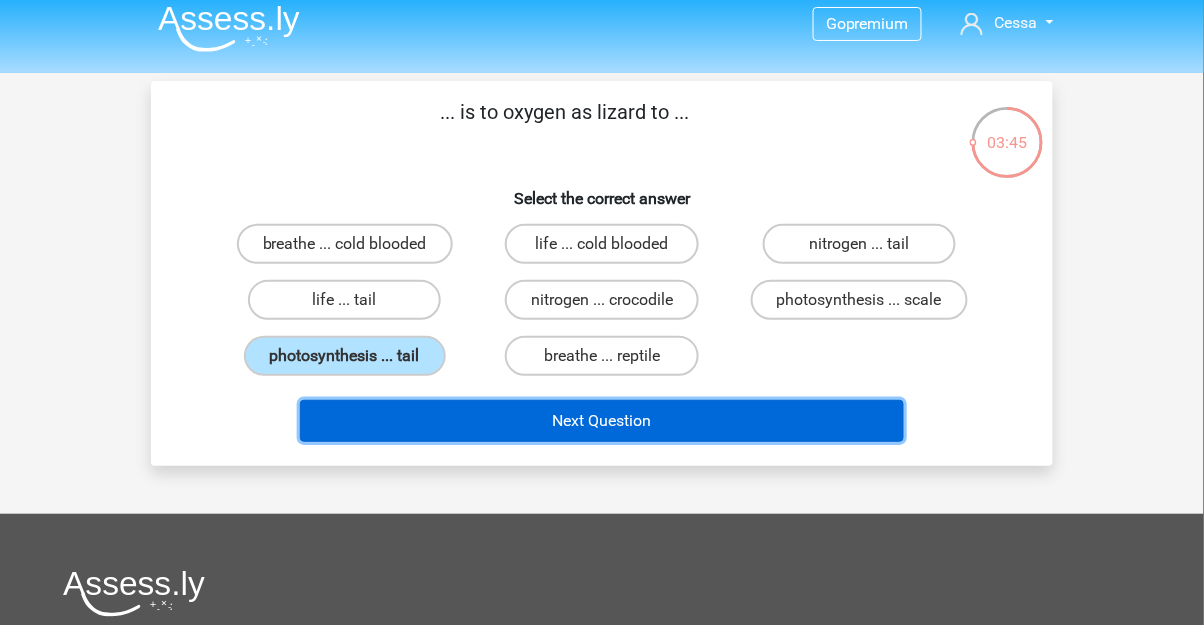 click on "Next Question" at bounding box center (602, 421) 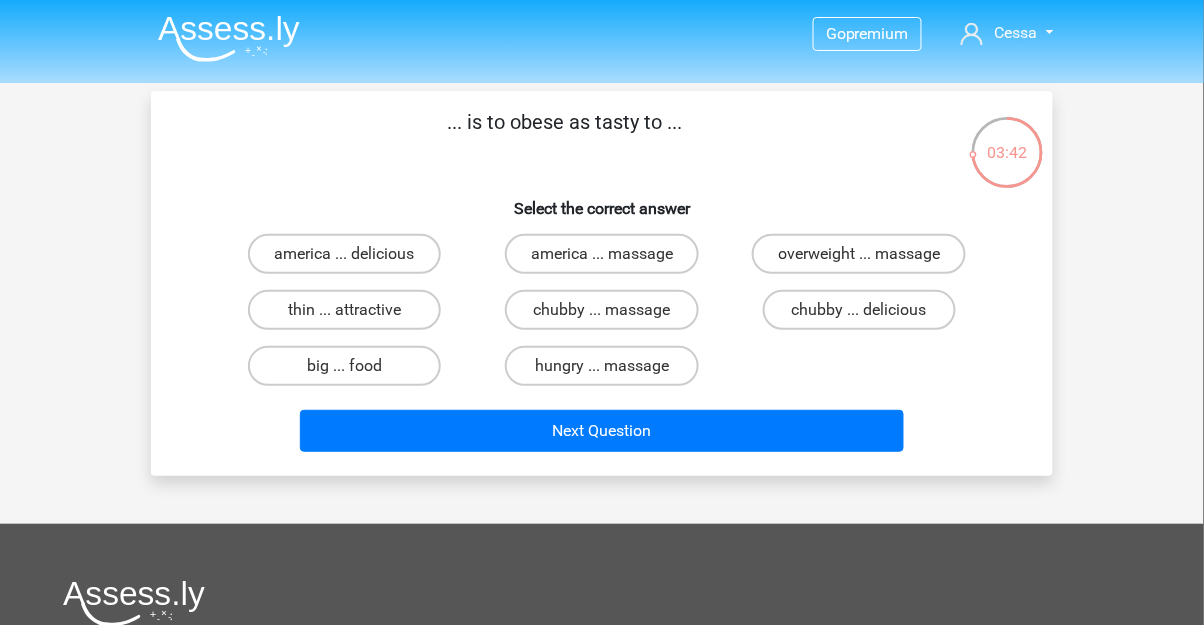 scroll, scrollTop: 0, scrollLeft: 0, axis: both 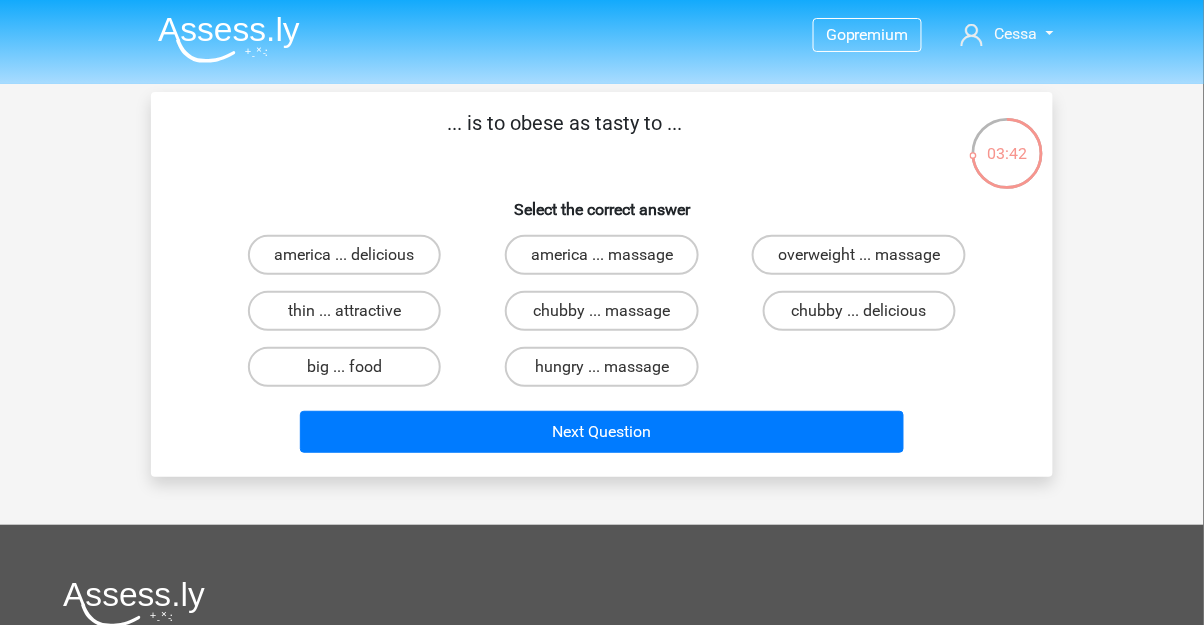 click on "chubby ... massage" at bounding box center (601, 311) 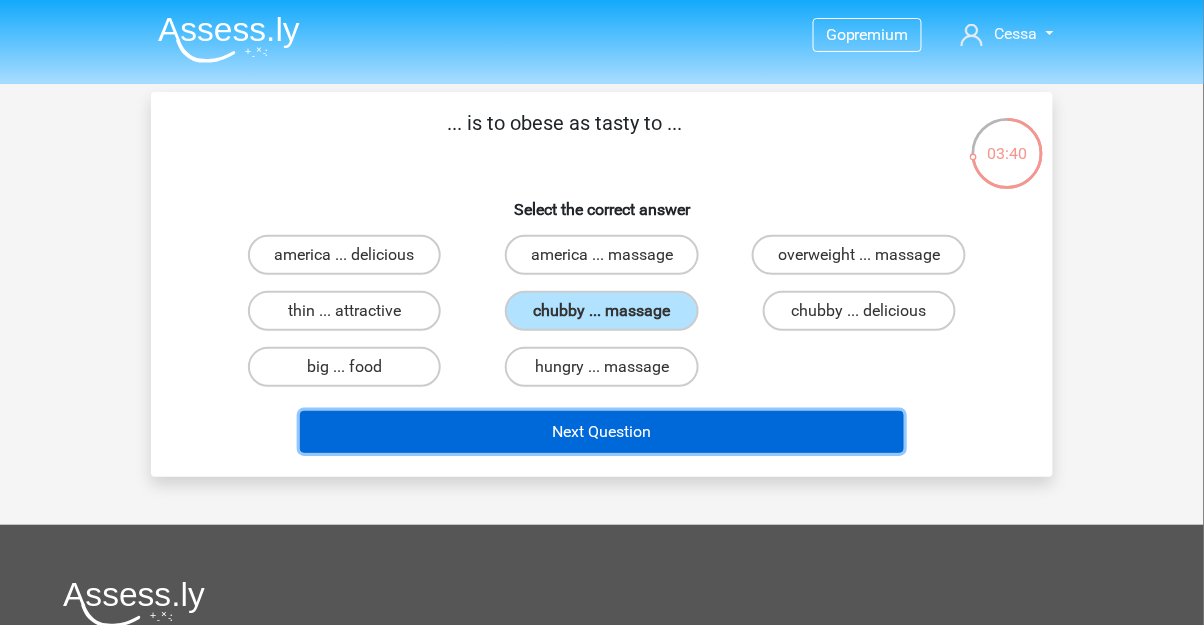 click on "Next Question" at bounding box center (602, 432) 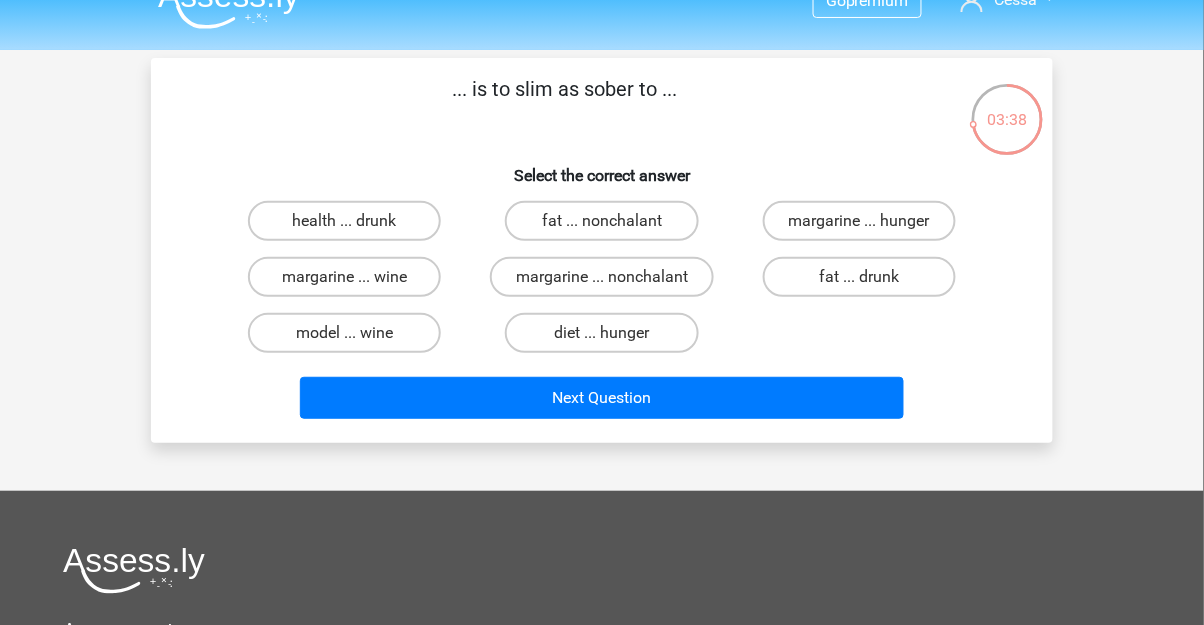 scroll, scrollTop: 0, scrollLeft: 0, axis: both 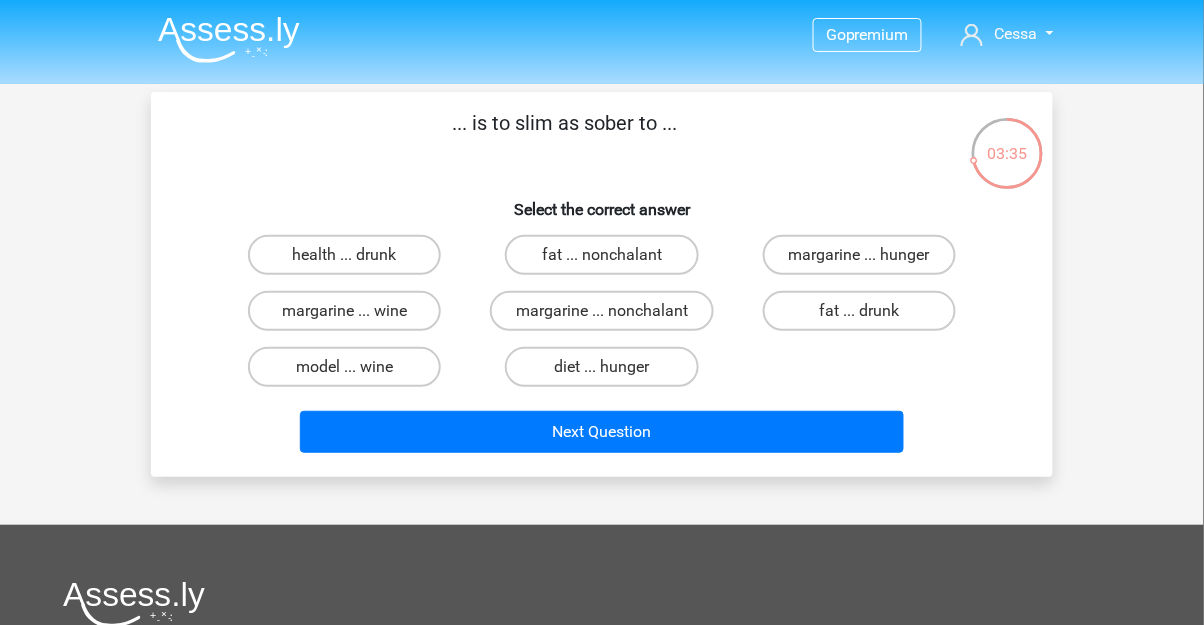 click on "health ... drunk" at bounding box center (344, 255) 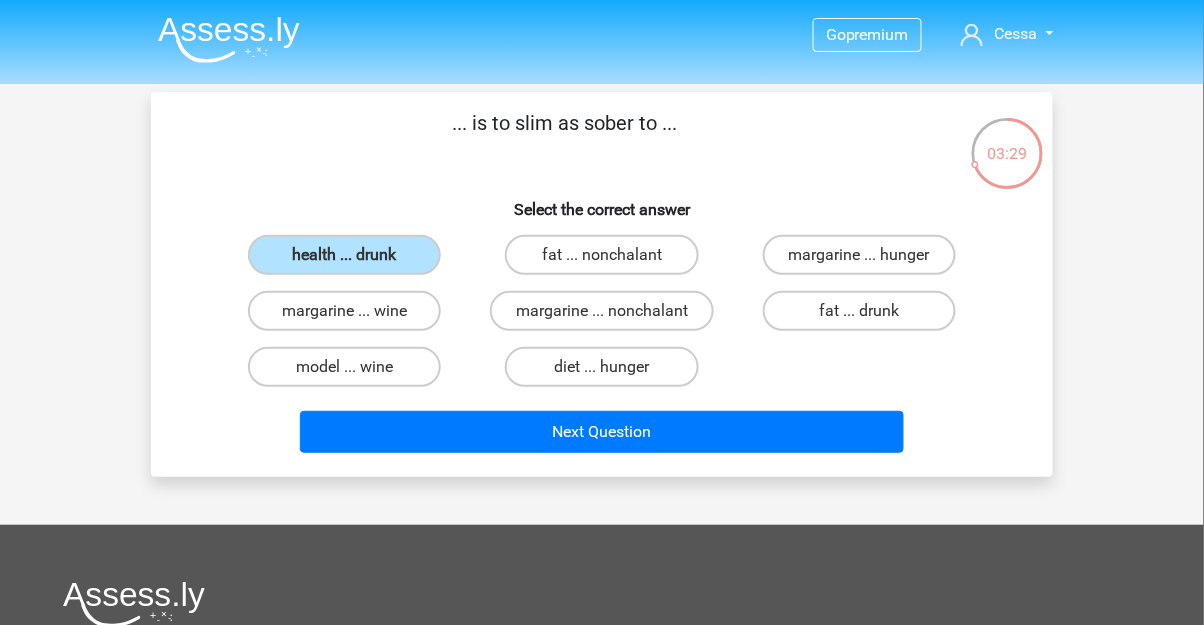 click on "fat ... drunk" at bounding box center [859, 311] 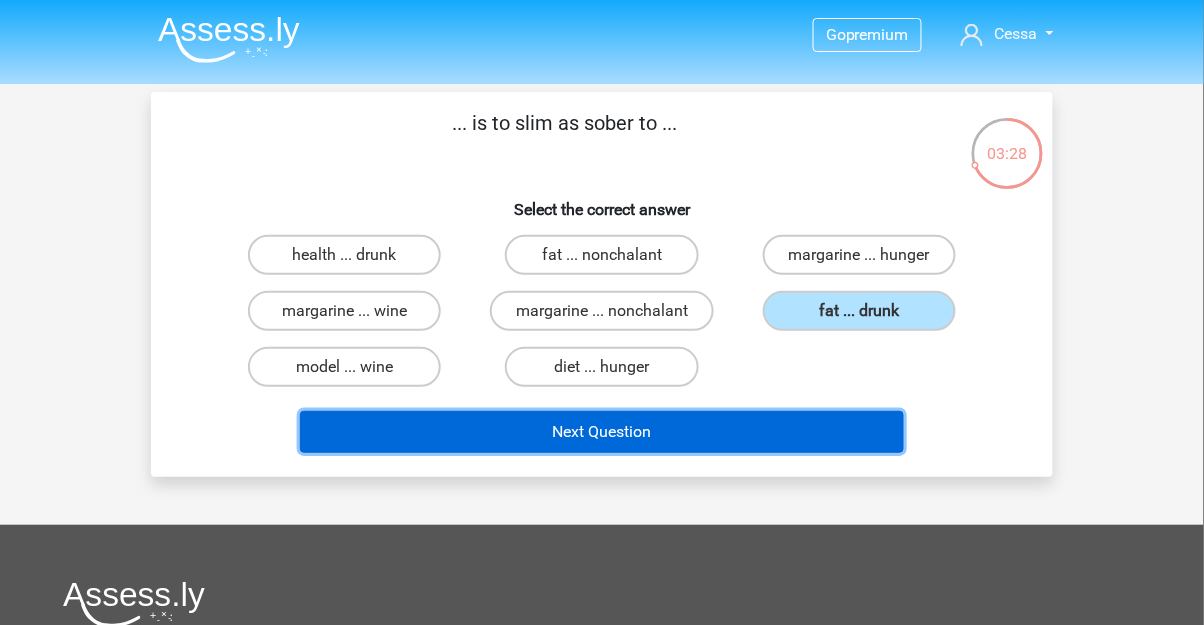 click on "Next Question" at bounding box center [602, 432] 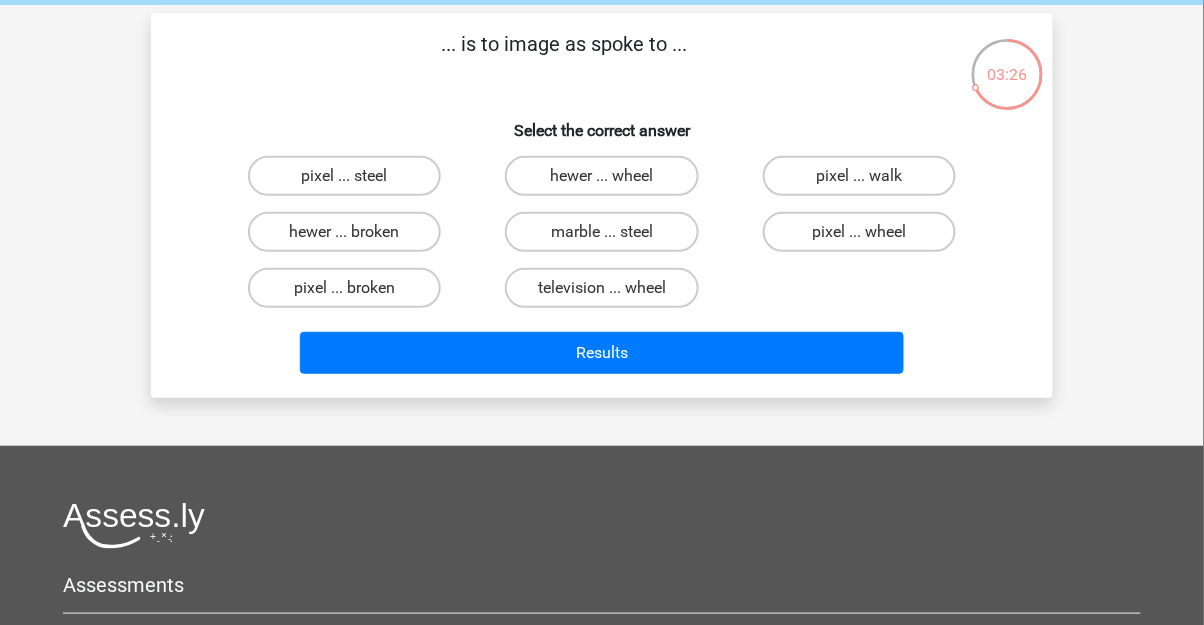 scroll, scrollTop: 0, scrollLeft: 0, axis: both 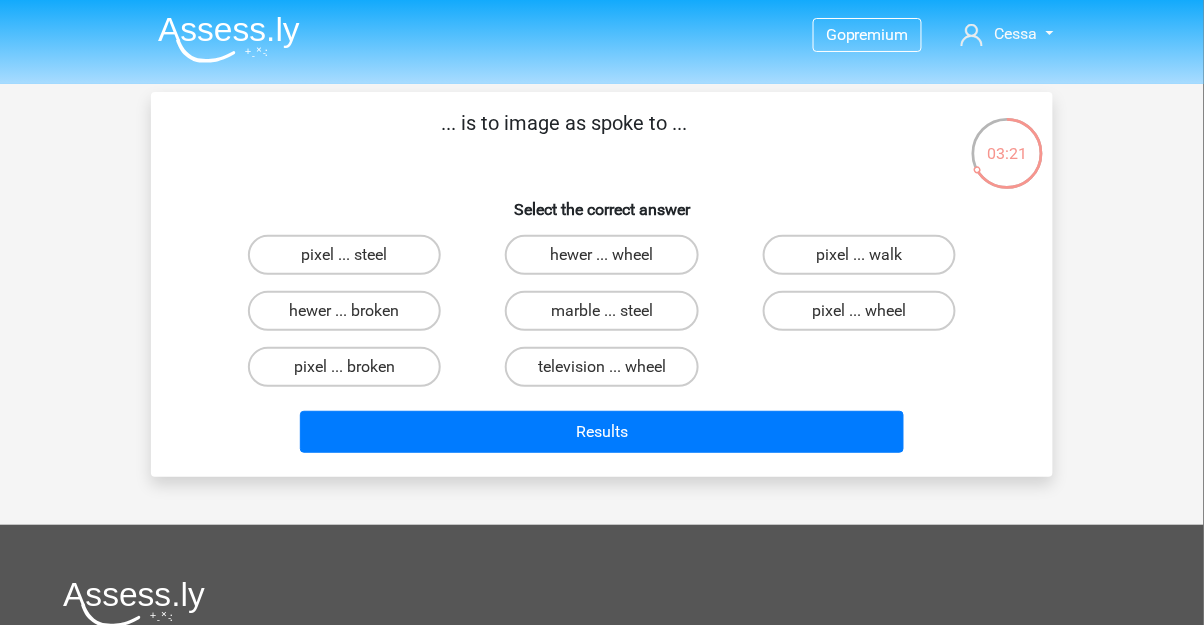 click on "pixel ... steel" at bounding box center [344, 255] 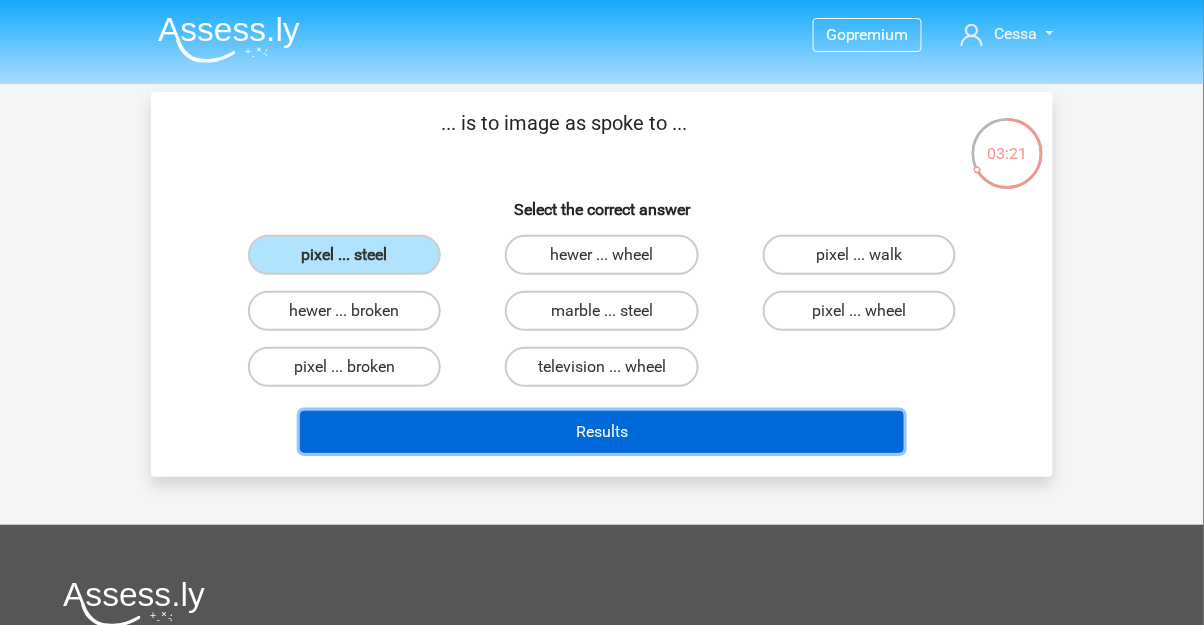 click on "Results" at bounding box center [602, 432] 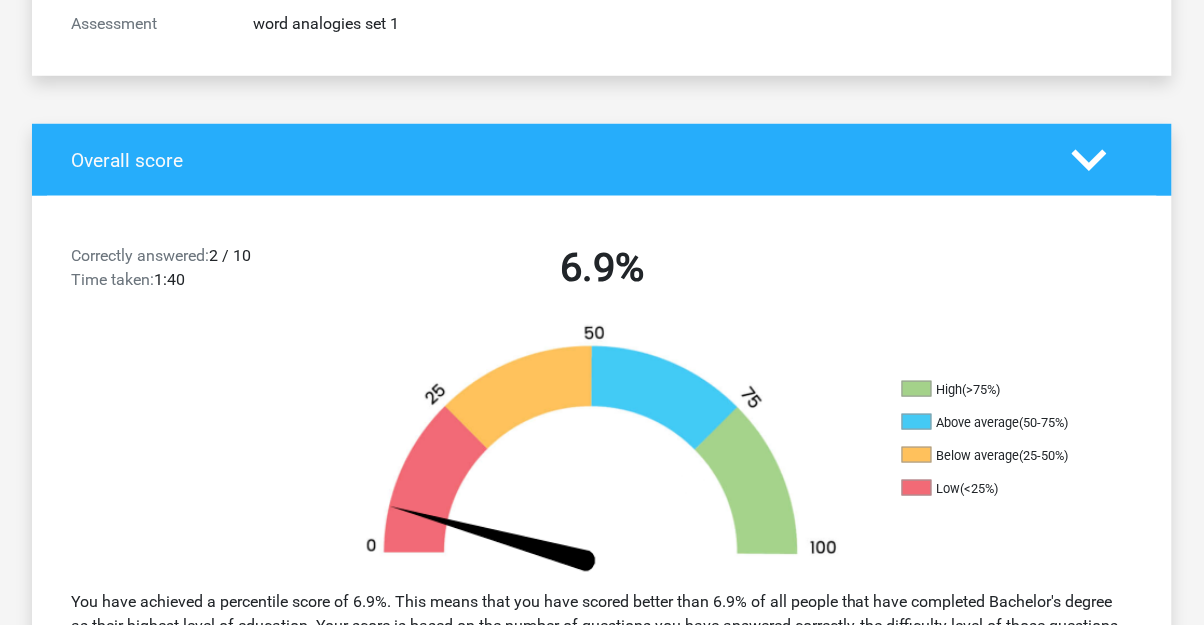 scroll, scrollTop: 0, scrollLeft: 0, axis: both 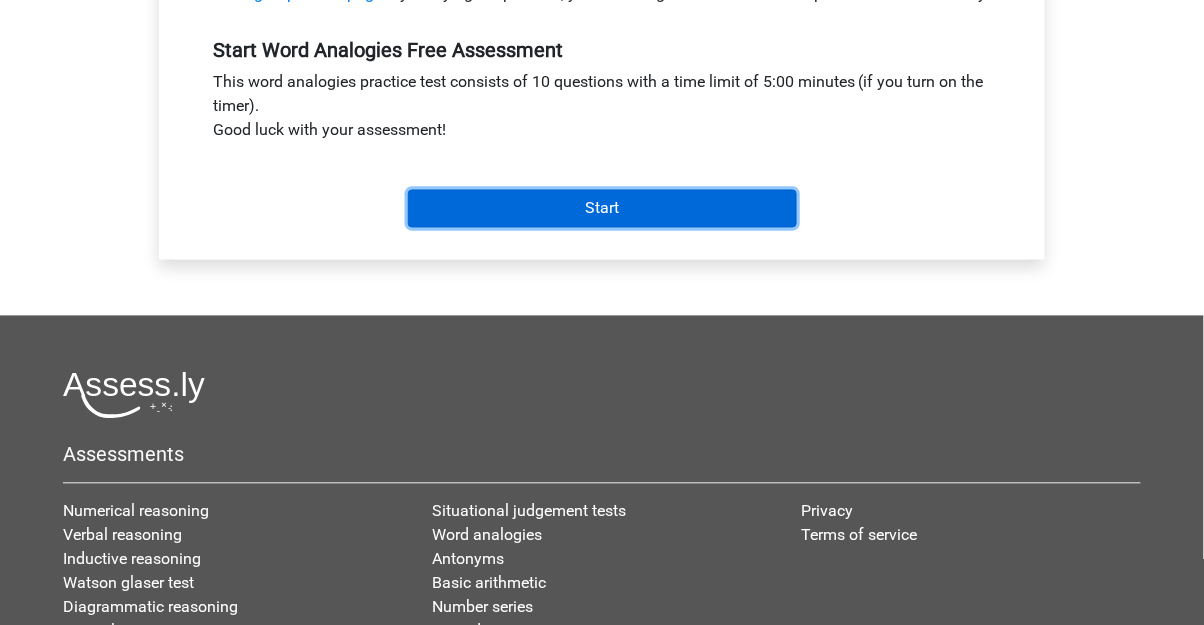 click on "Start" at bounding box center (602, 209) 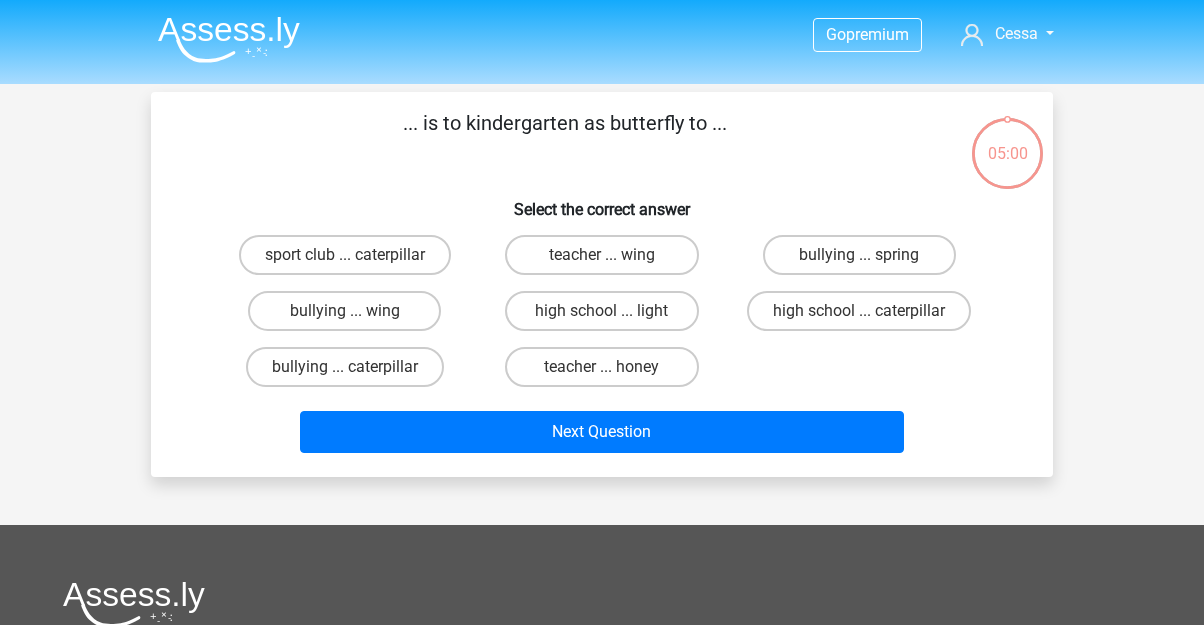 scroll, scrollTop: 0, scrollLeft: 0, axis: both 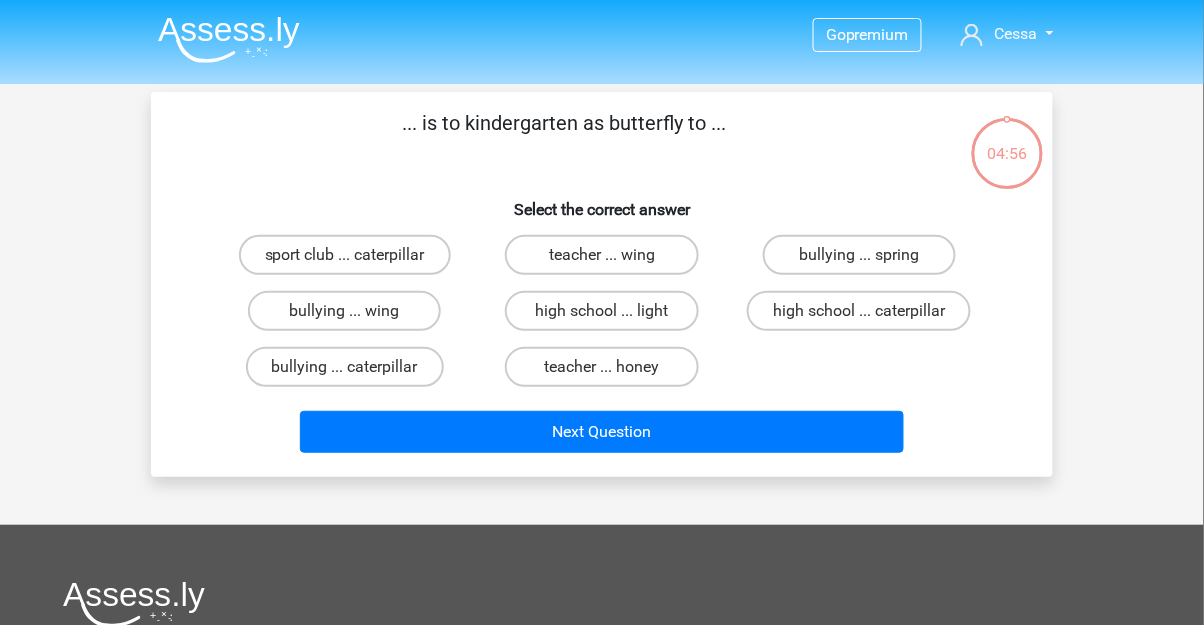 click on "high school ... caterpillar" at bounding box center (859, 311) 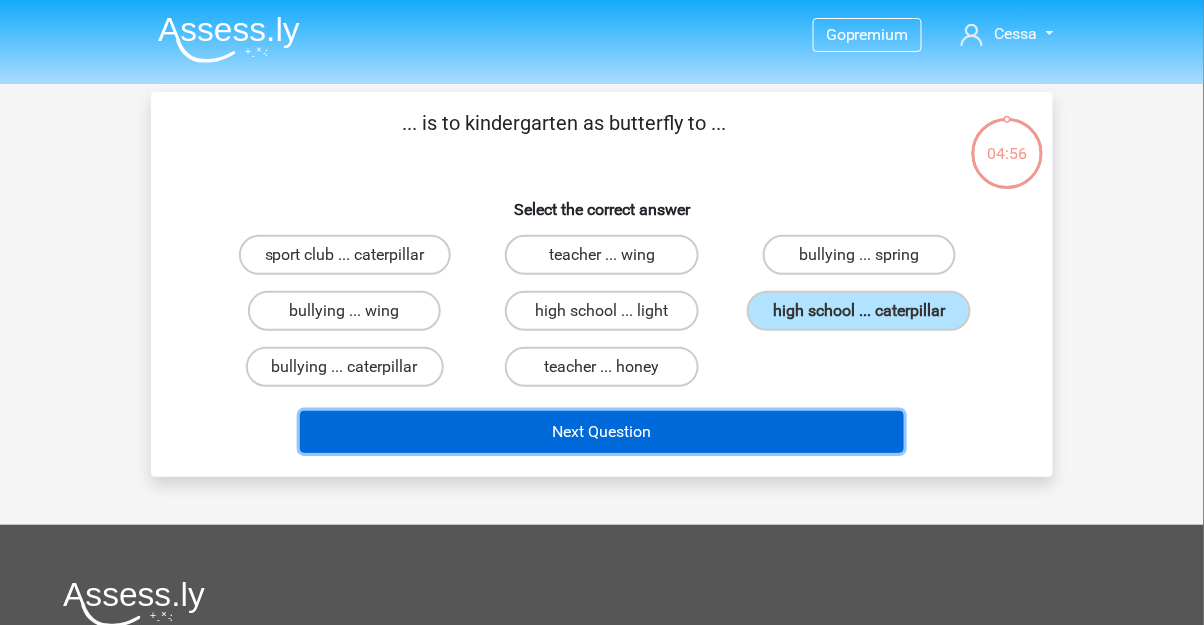 click on "Next Question" at bounding box center [602, 432] 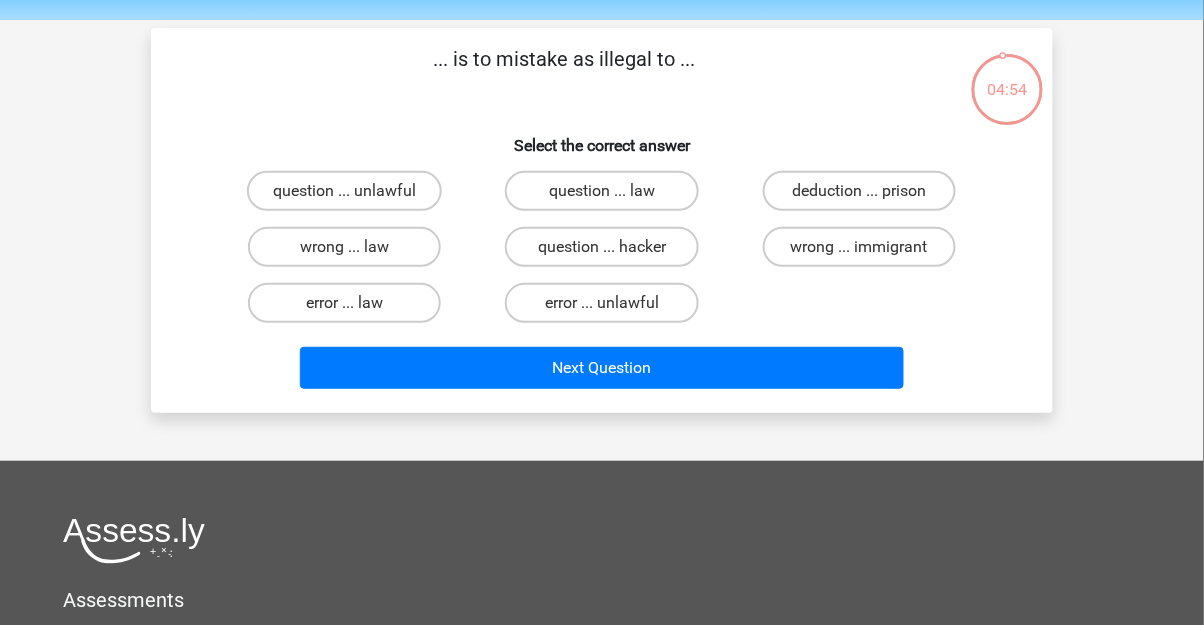 scroll, scrollTop: 0, scrollLeft: 0, axis: both 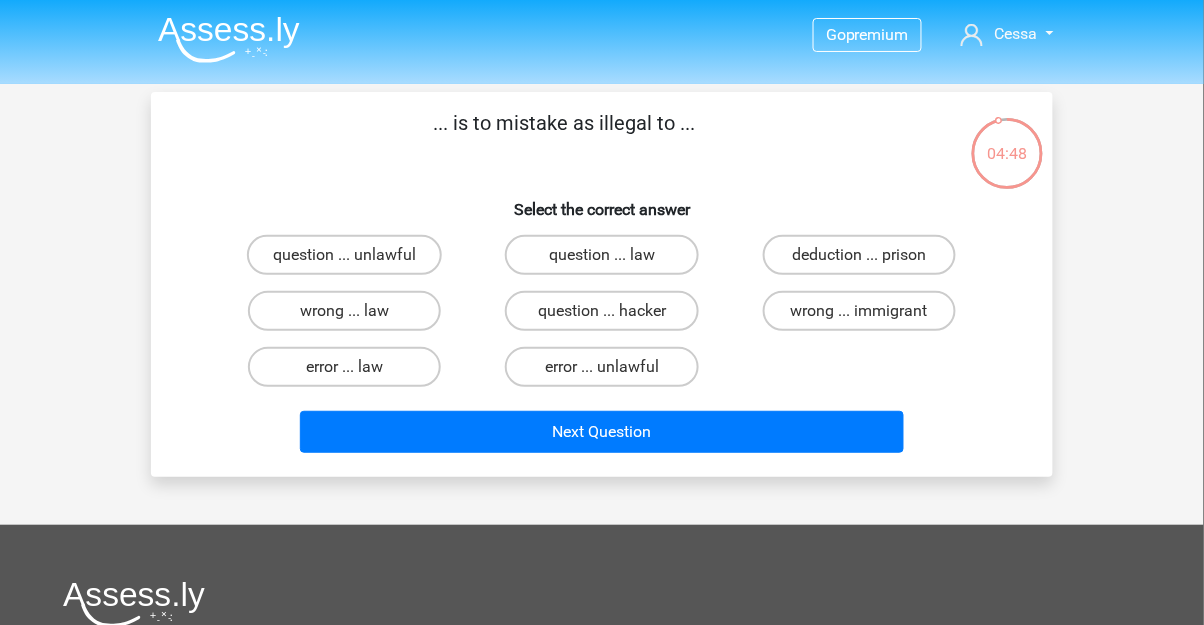 click on "wrong ... law" at bounding box center (344, 311) 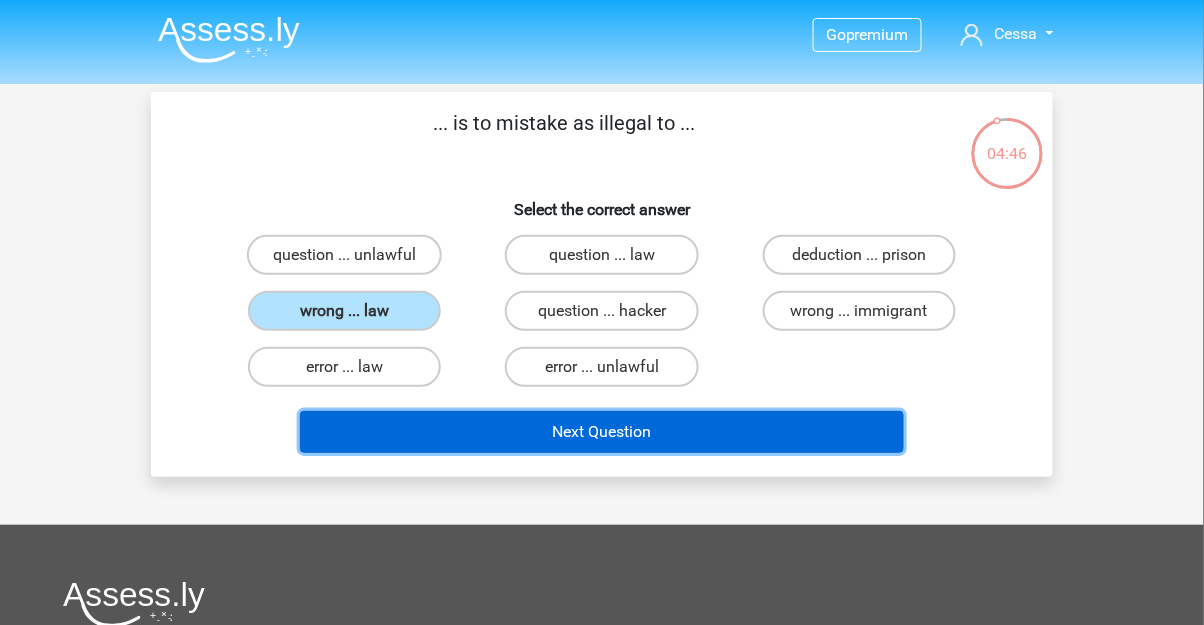 click on "Next Question" at bounding box center [602, 432] 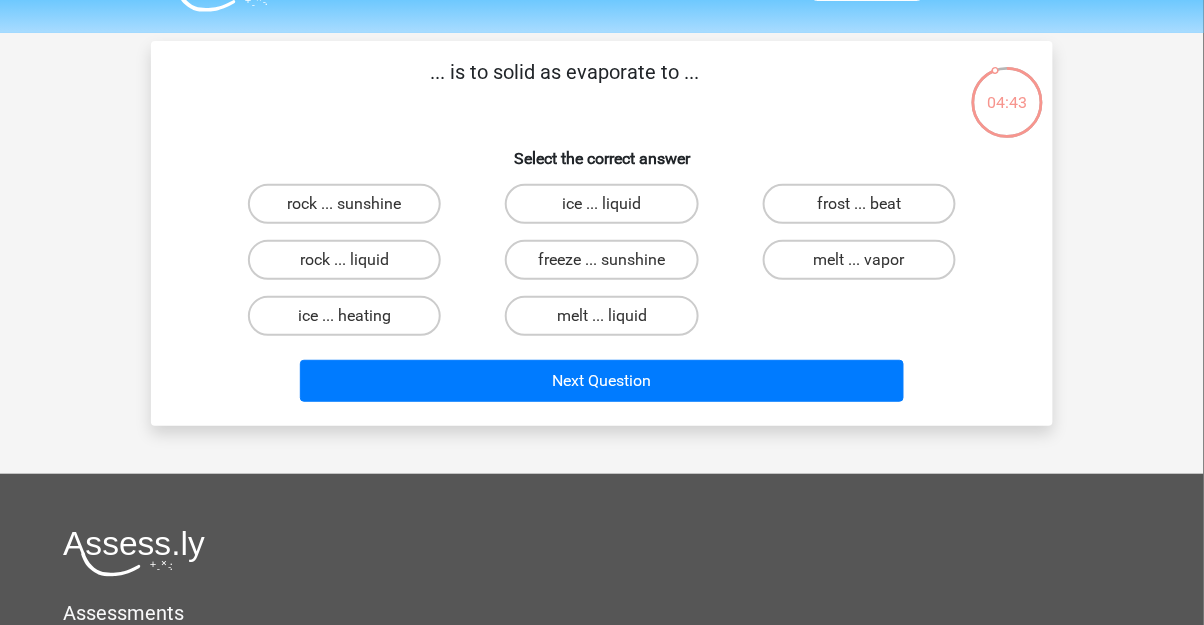 scroll, scrollTop: 0, scrollLeft: 0, axis: both 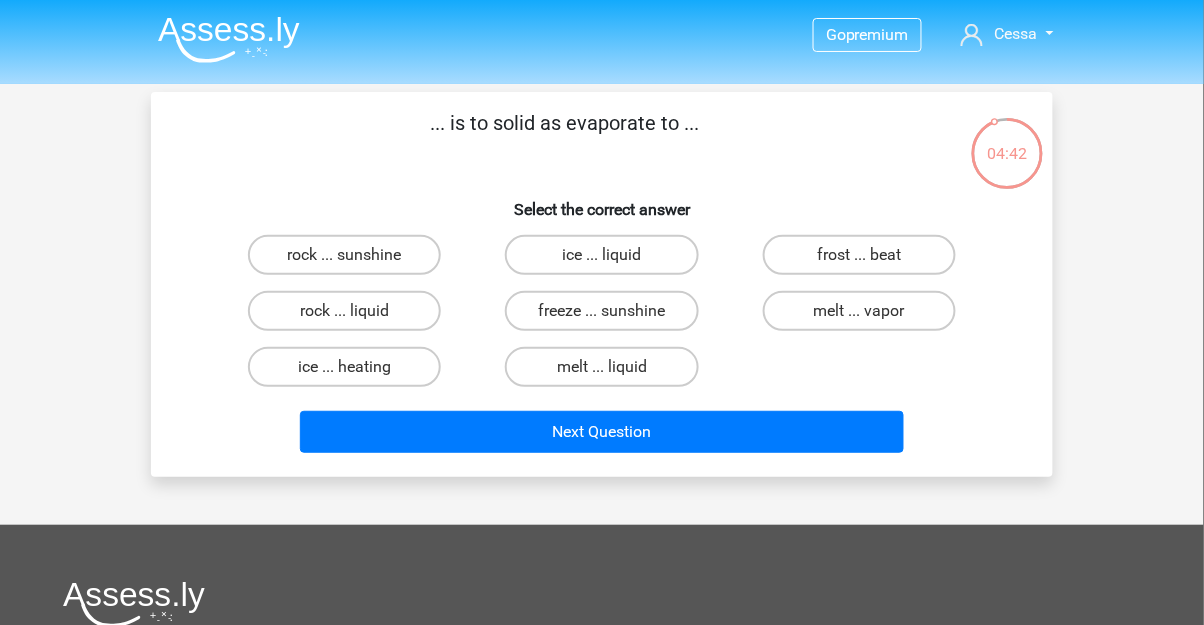 click on "rock ... liquid" at bounding box center (344, 311) 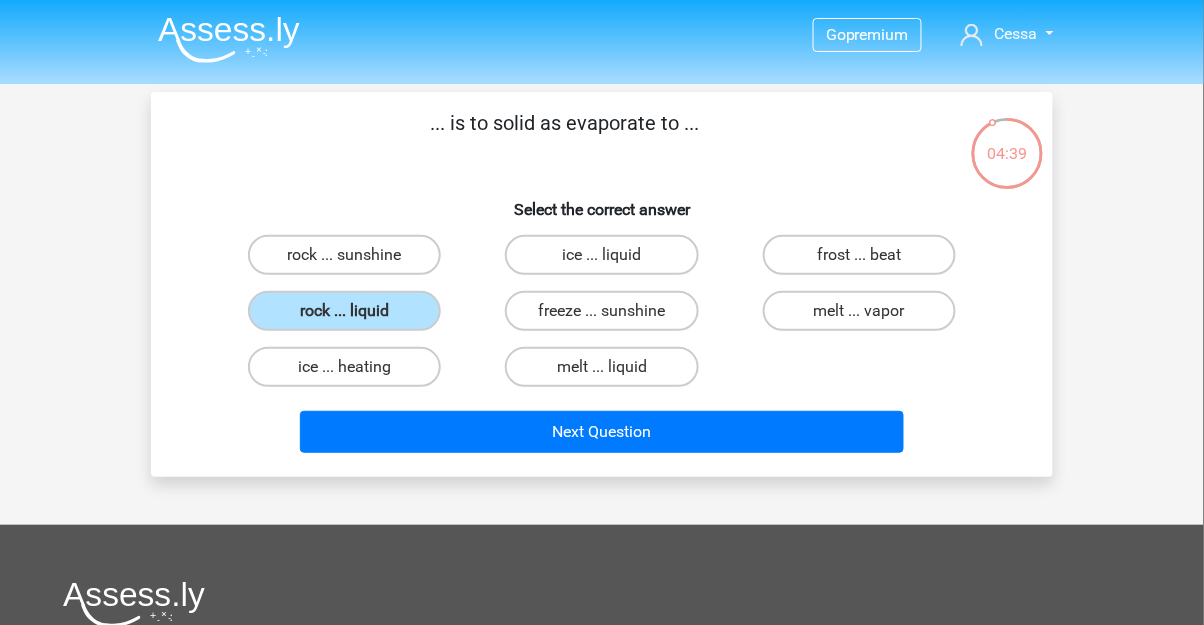 click on "... is to solid as evaporate to ...
Select the correct answer
rock ... sunshine
ice ... liquid
frost ... beat
rock ... liquid" at bounding box center (602, 284) 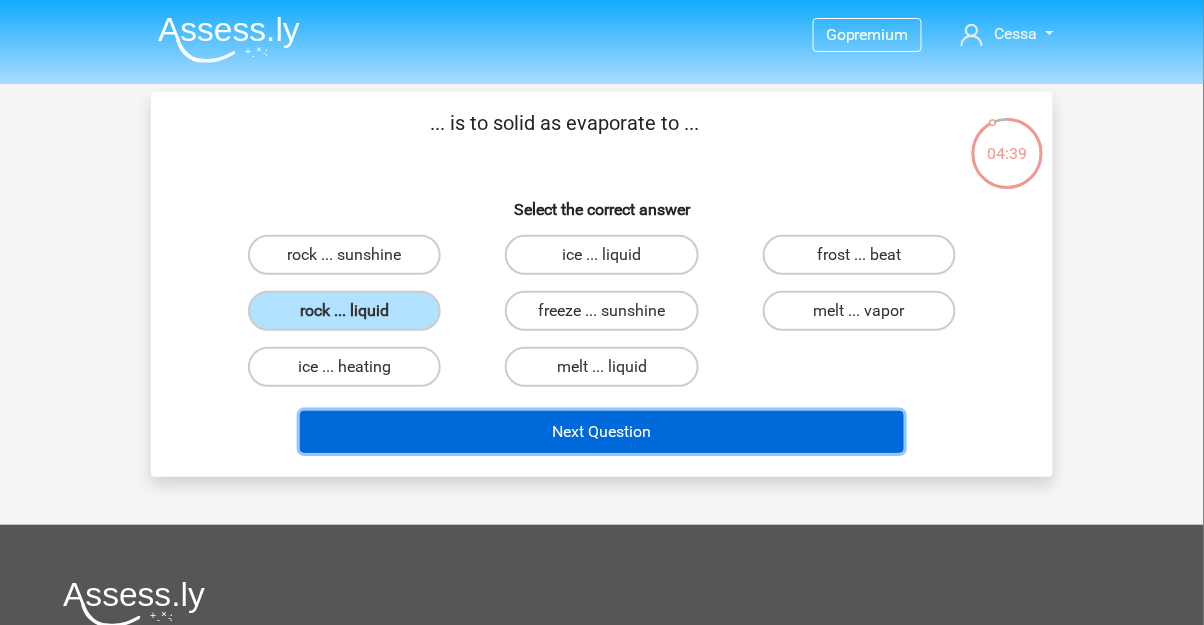 click on "Next Question" at bounding box center [602, 432] 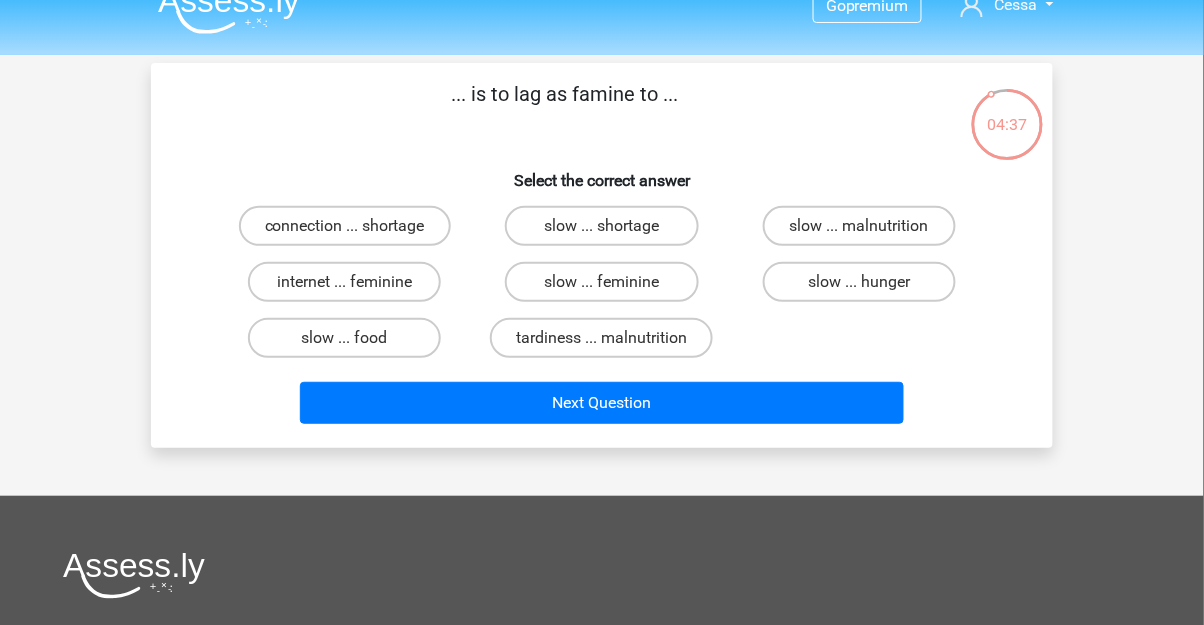 scroll, scrollTop: 0, scrollLeft: 0, axis: both 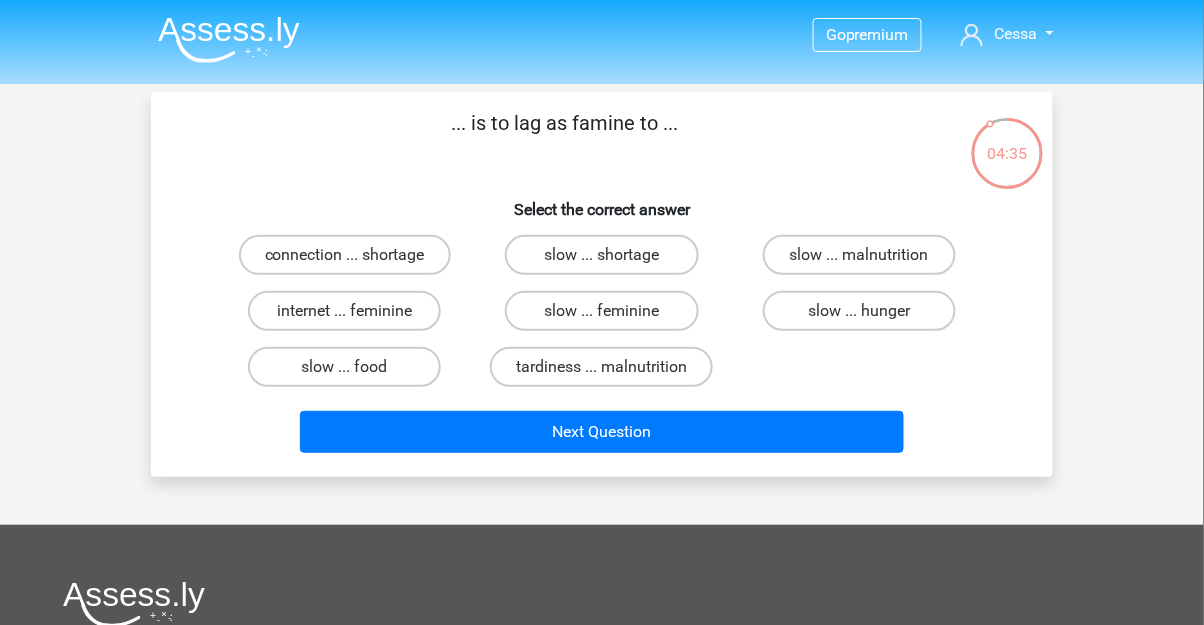 click on "tardiness ... malnutrition" at bounding box center [601, 367] 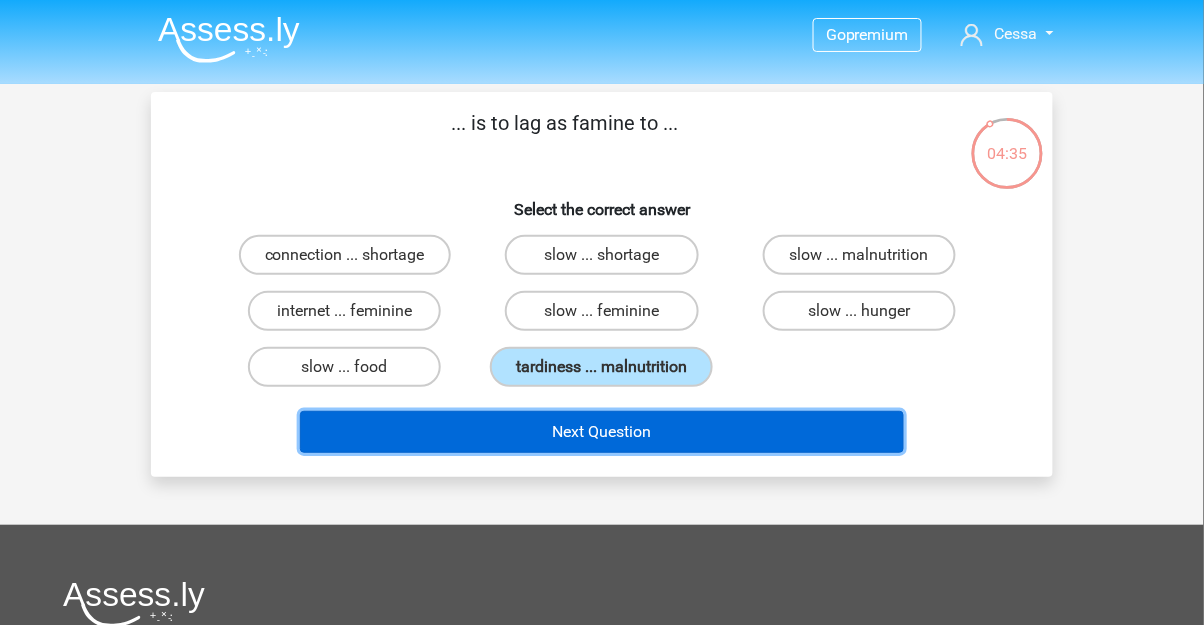 click on "Next Question" at bounding box center [602, 432] 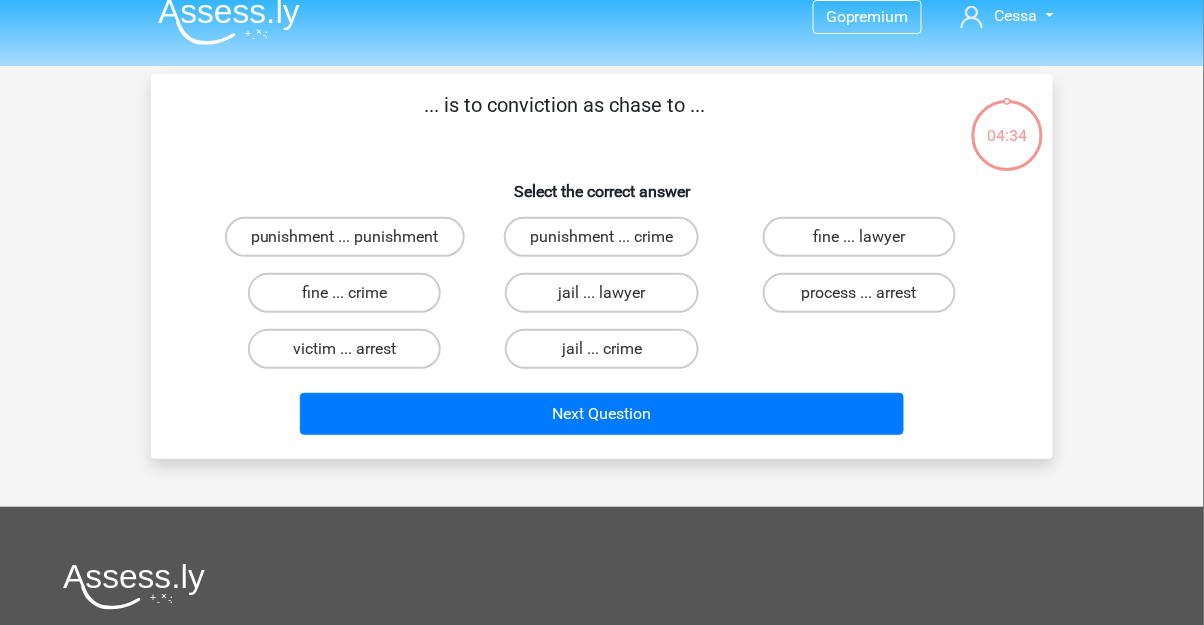 scroll, scrollTop: 0, scrollLeft: 0, axis: both 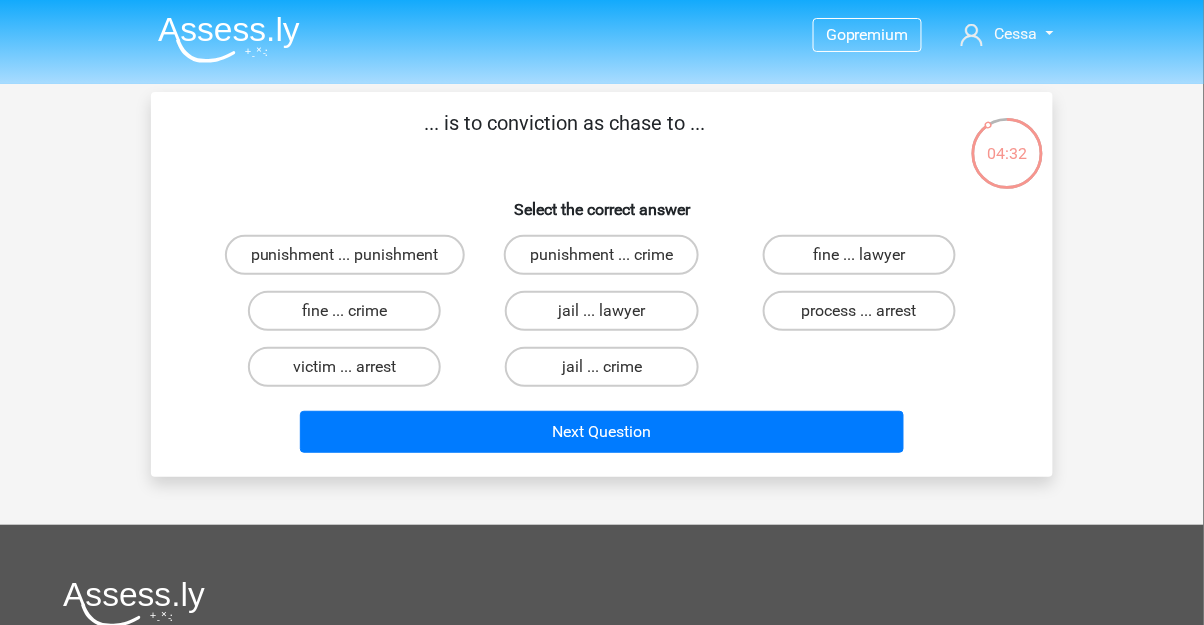 click on "jail ... lawyer" at bounding box center [608, 317] 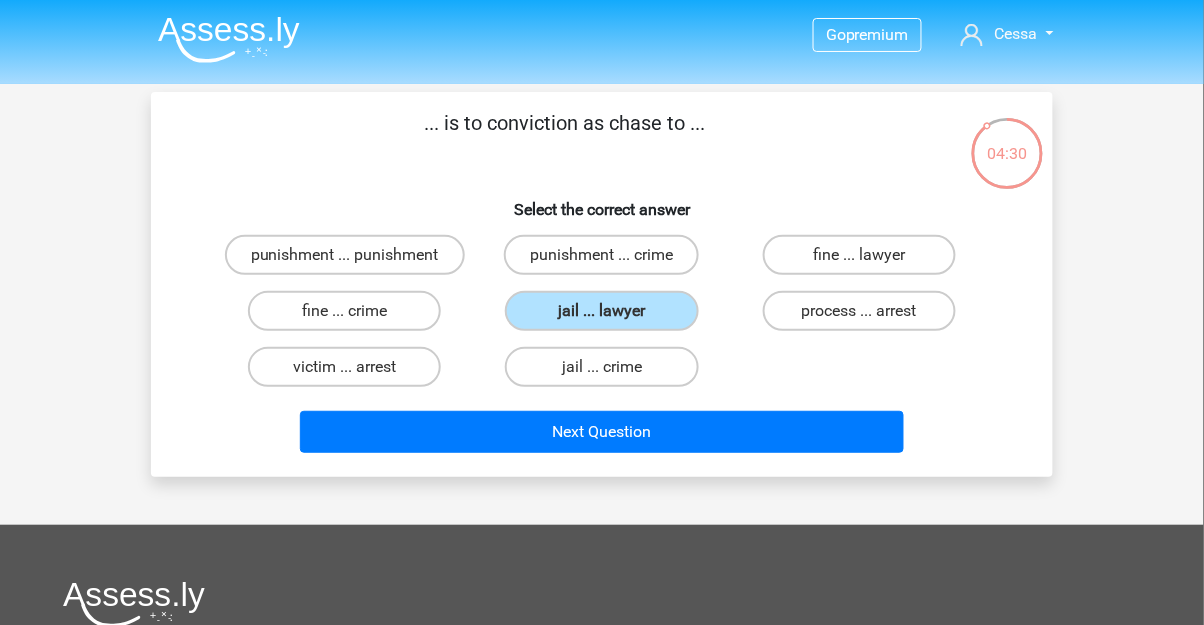 click on "punishment ... punishment" at bounding box center (345, 255) 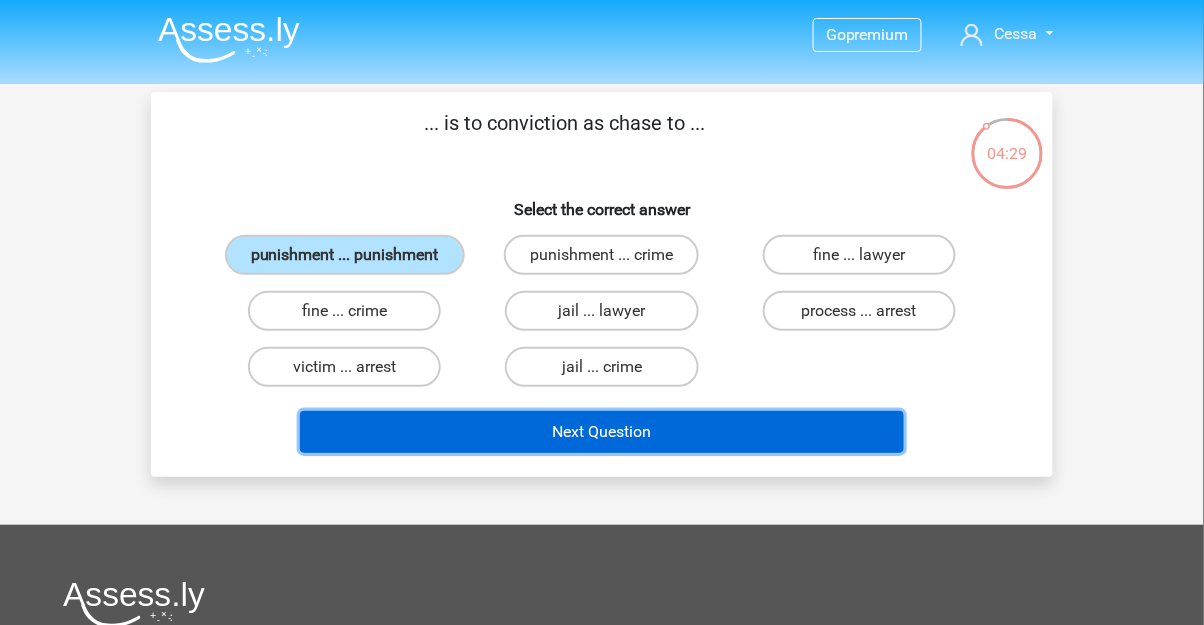 click on "Next Question" at bounding box center [602, 432] 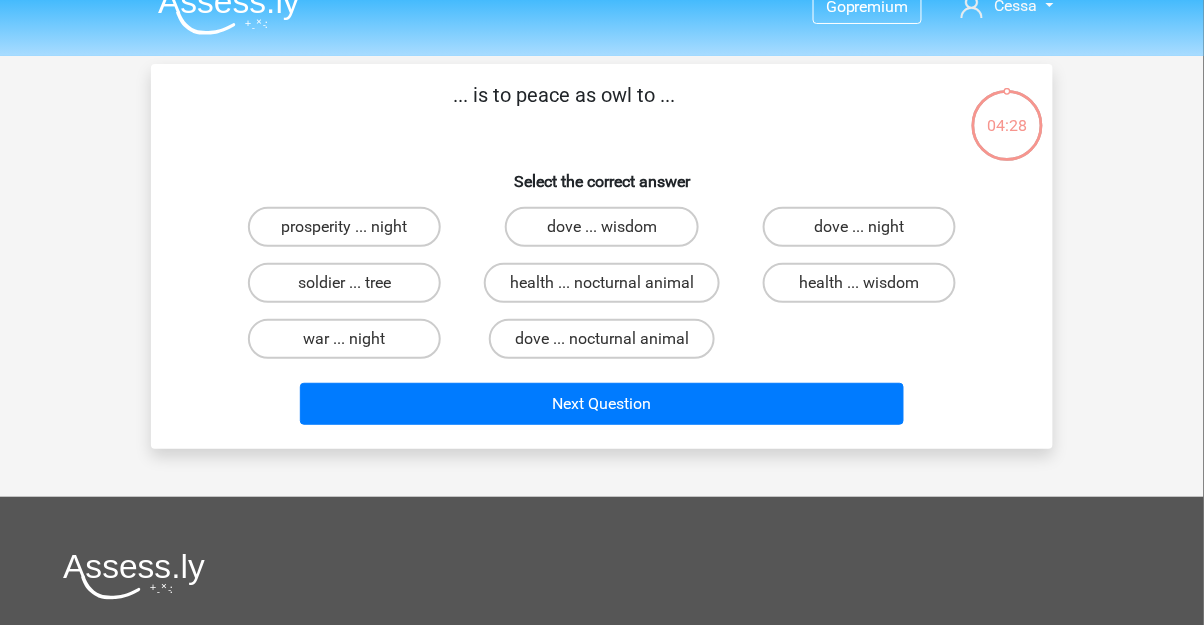 scroll, scrollTop: 0, scrollLeft: 0, axis: both 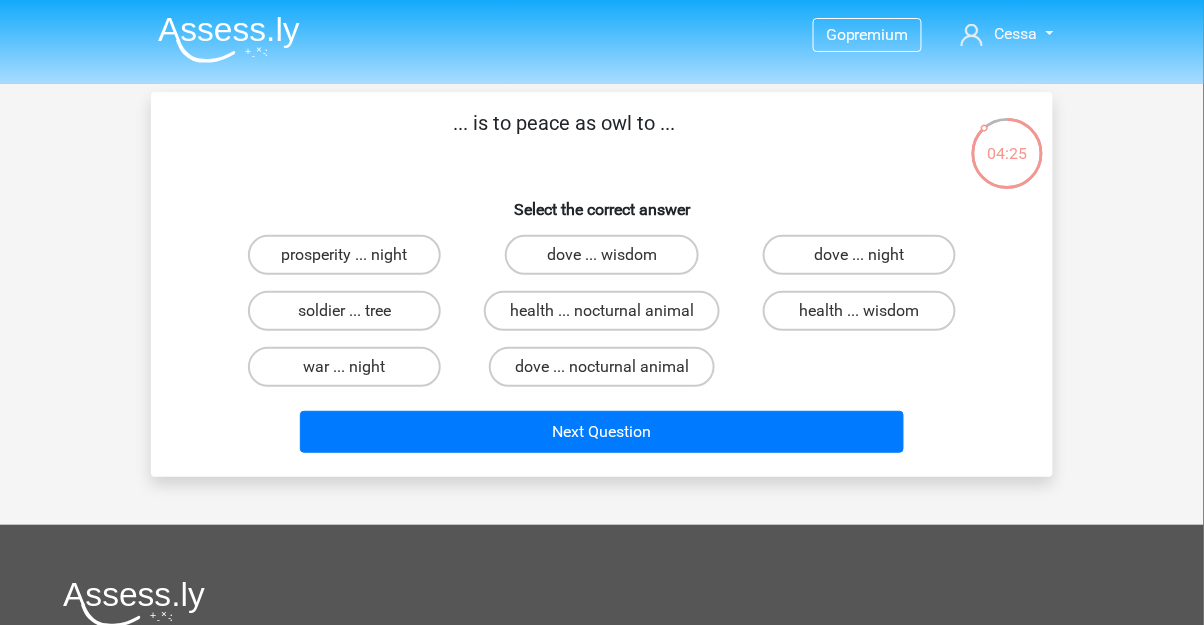 click on "dove ... wisdom" at bounding box center [601, 255] 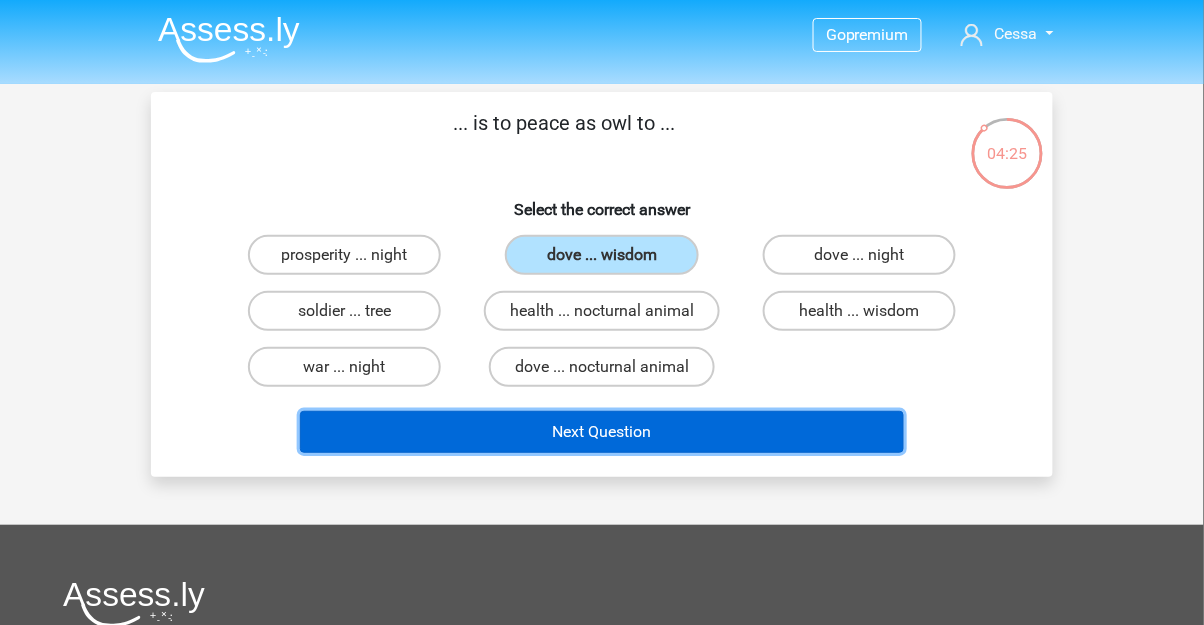 click on "Next Question" at bounding box center [602, 432] 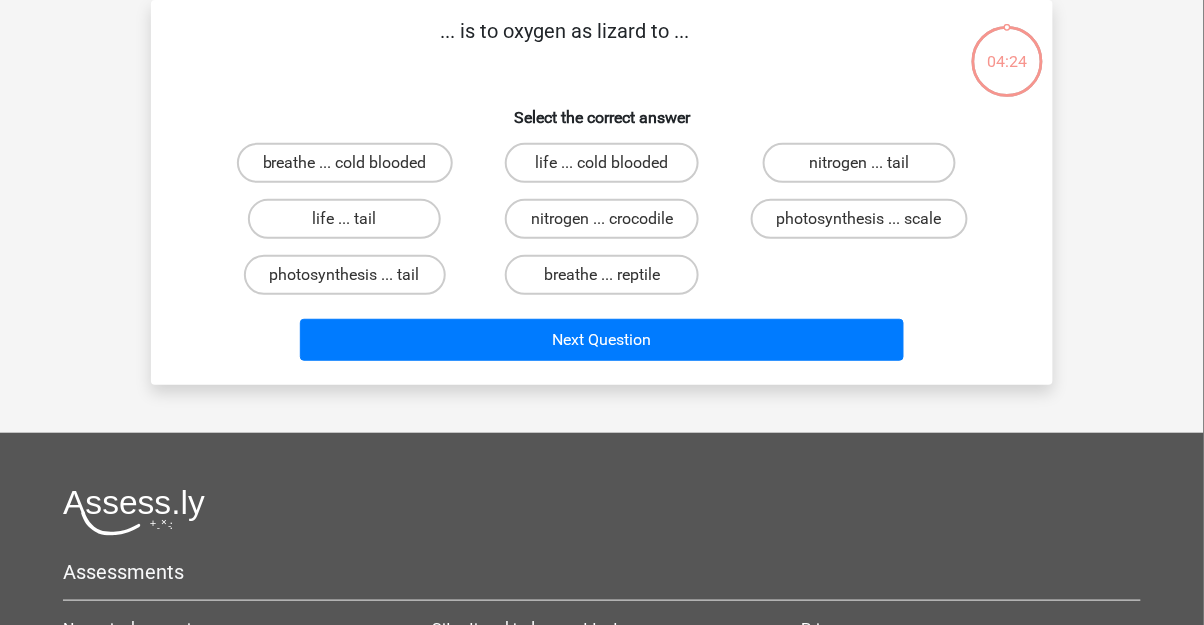 scroll, scrollTop: 0, scrollLeft: 0, axis: both 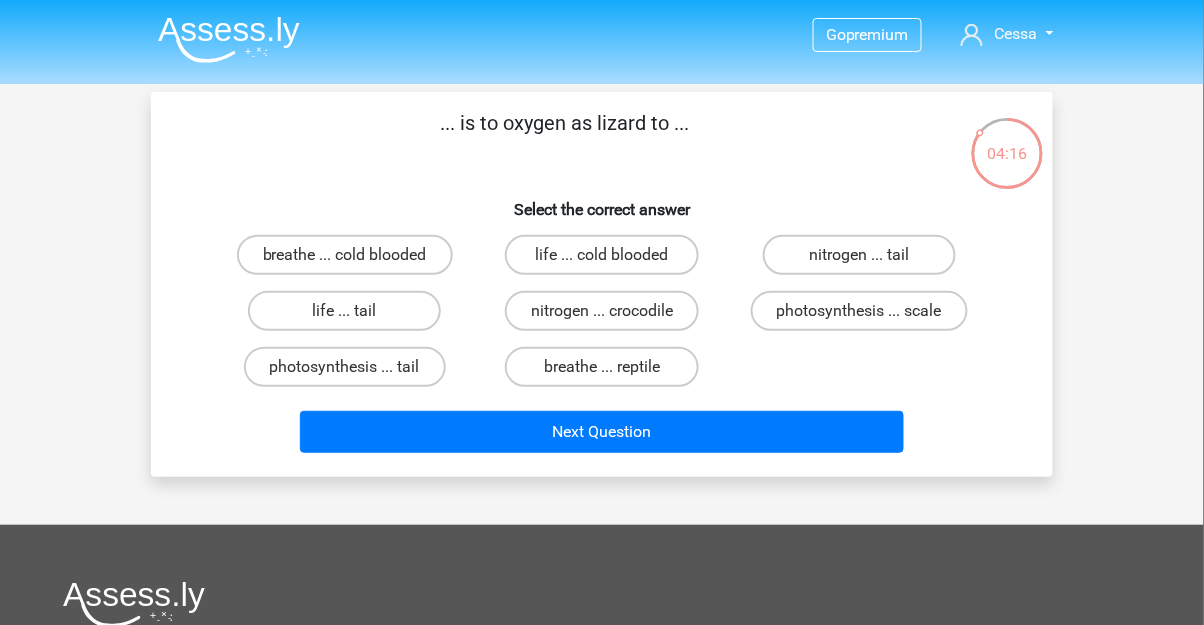 click on "breathe ... reptile" at bounding box center [601, 367] 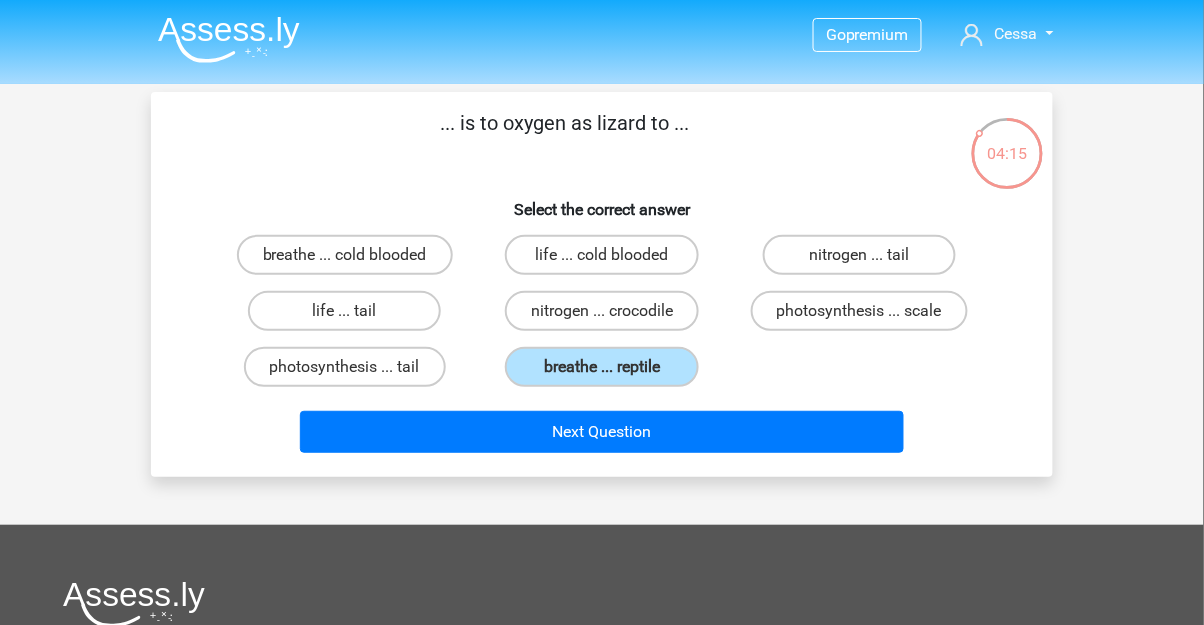 click on "Next Question" at bounding box center [602, 432] 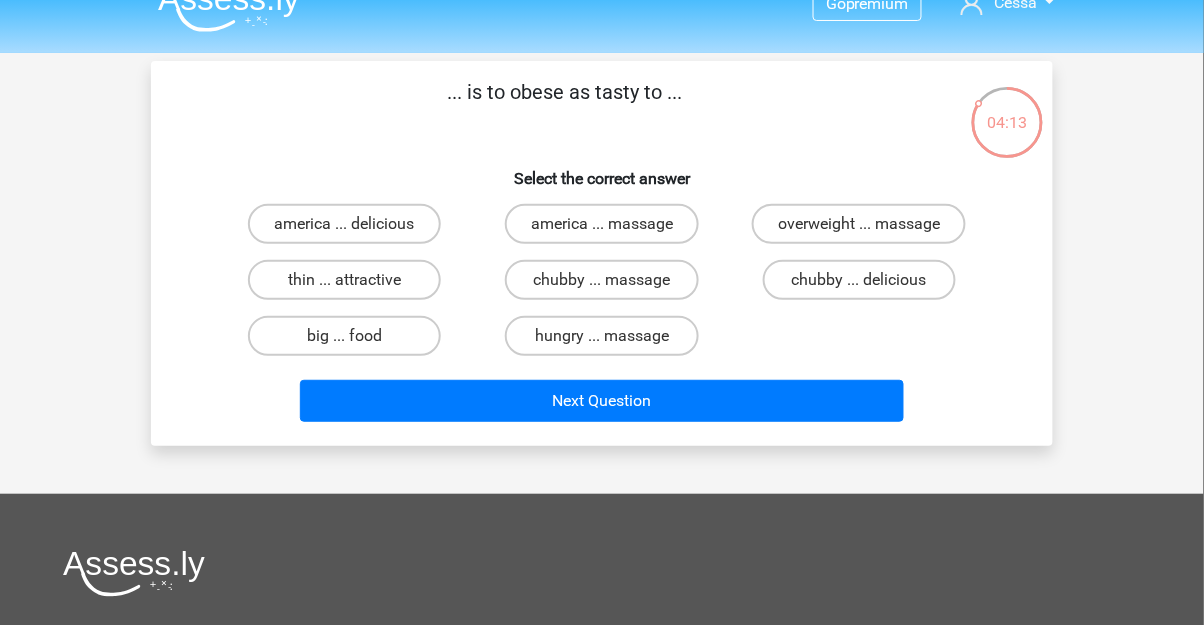 scroll, scrollTop: 0, scrollLeft: 0, axis: both 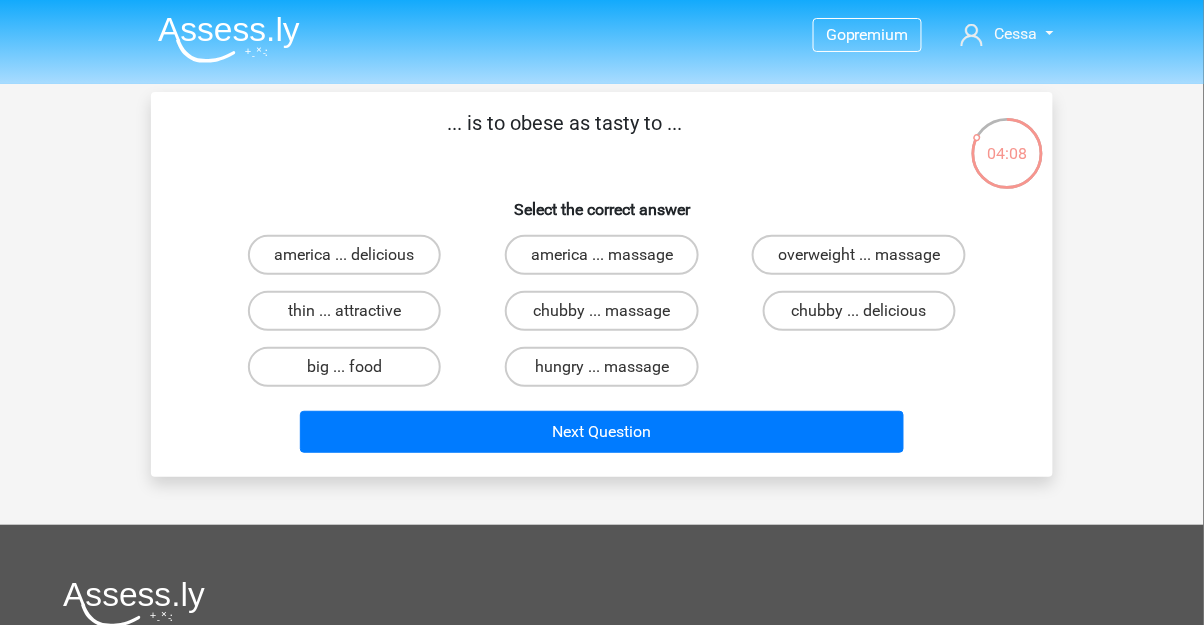 click on "big ... food" at bounding box center [344, 367] 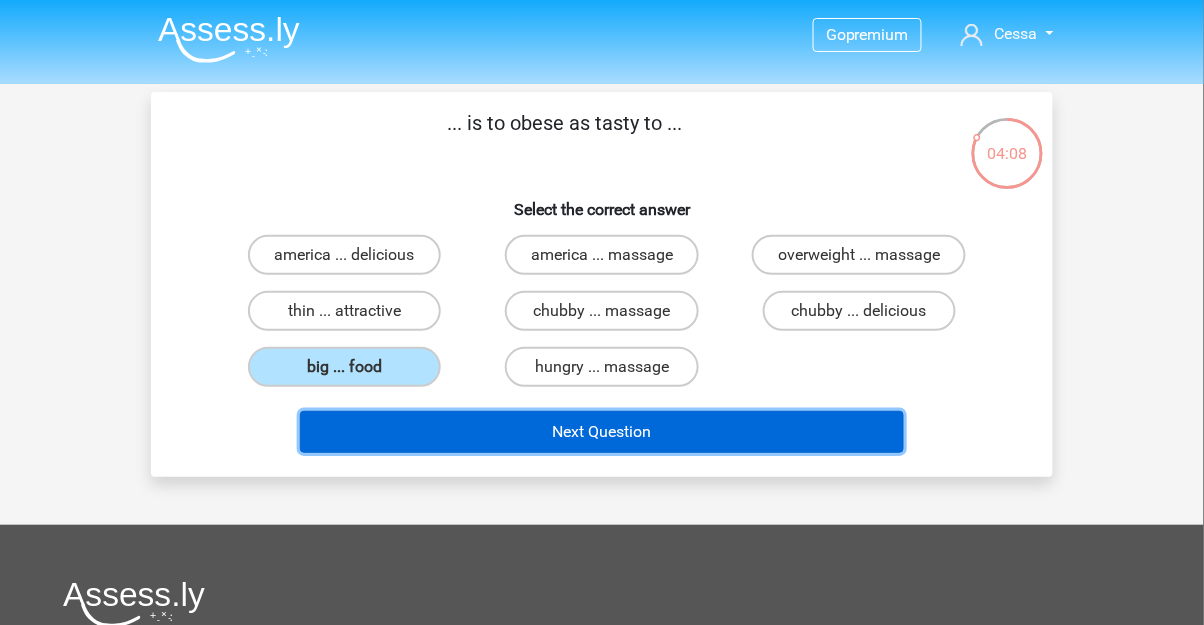 click on "Next Question" at bounding box center [602, 432] 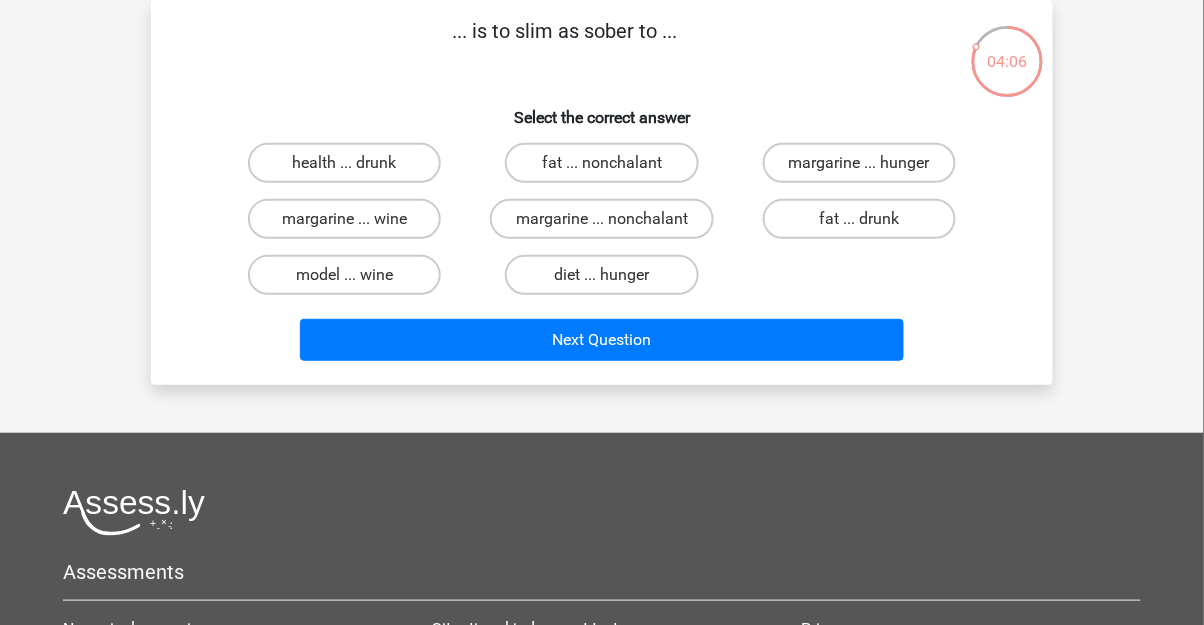 scroll, scrollTop: 0, scrollLeft: 0, axis: both 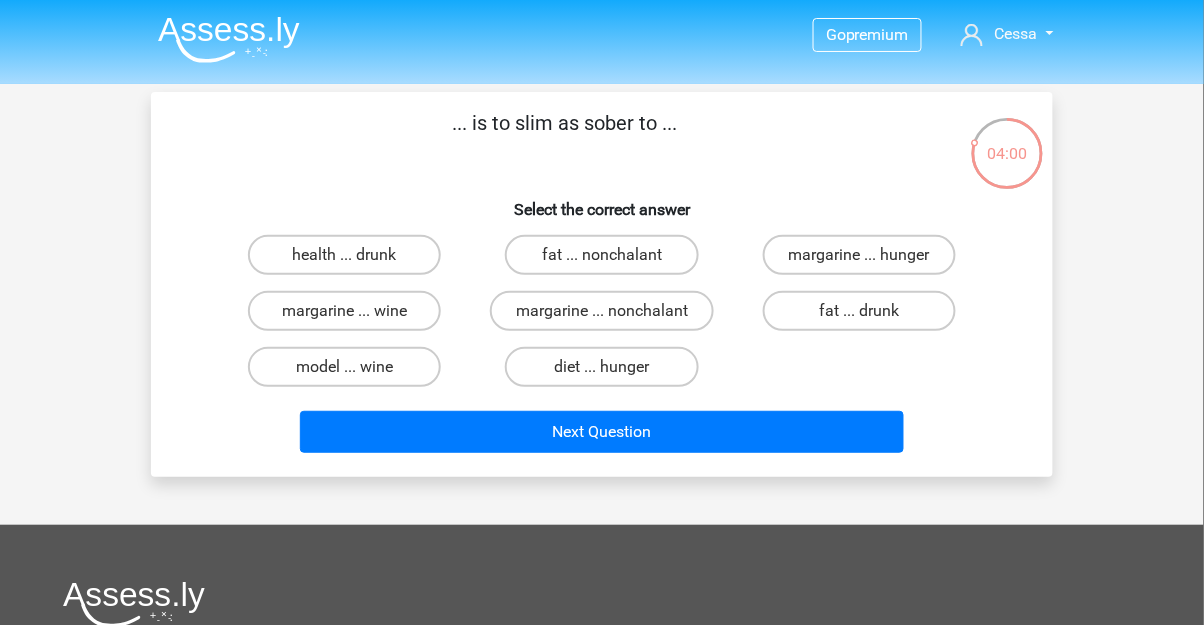click on "fat ... drunk" at bounding box center [859, 311] 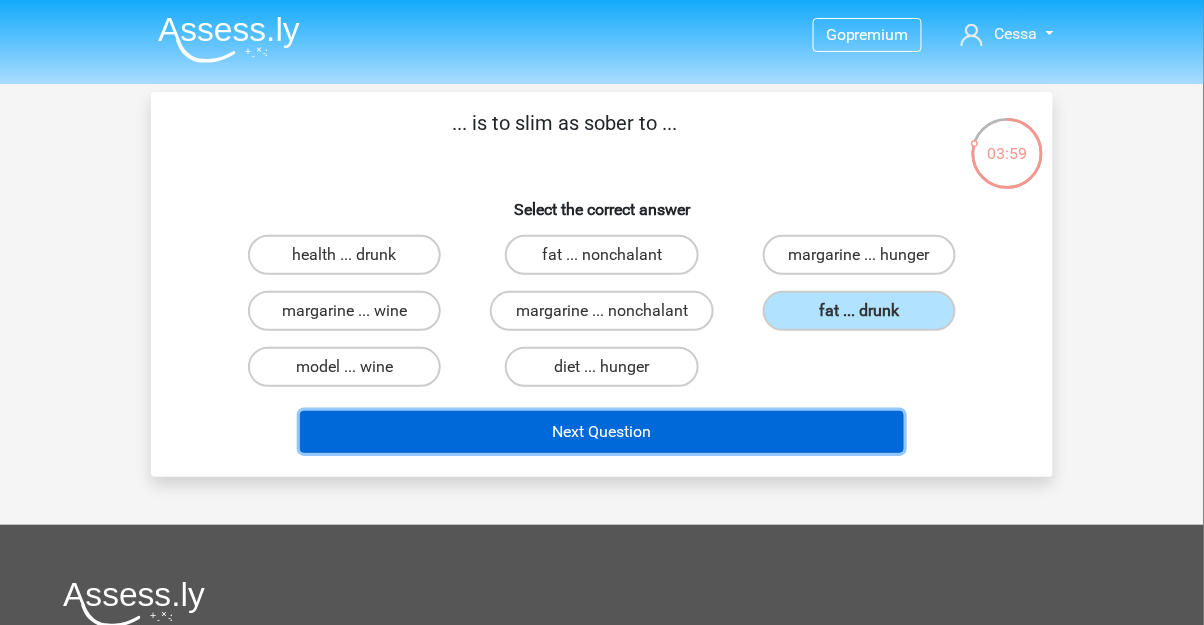 click on "Next Question" at bounding box center [602, 432] 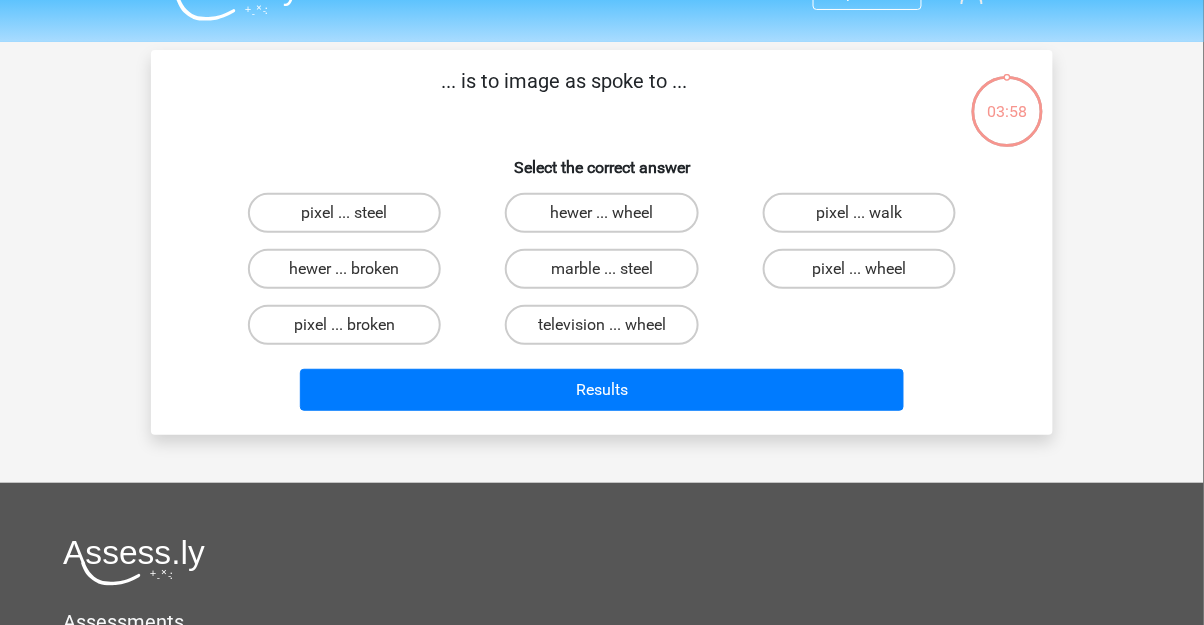 scroll, scrollTop: 42, scrollLeft: 0, axis: vertical 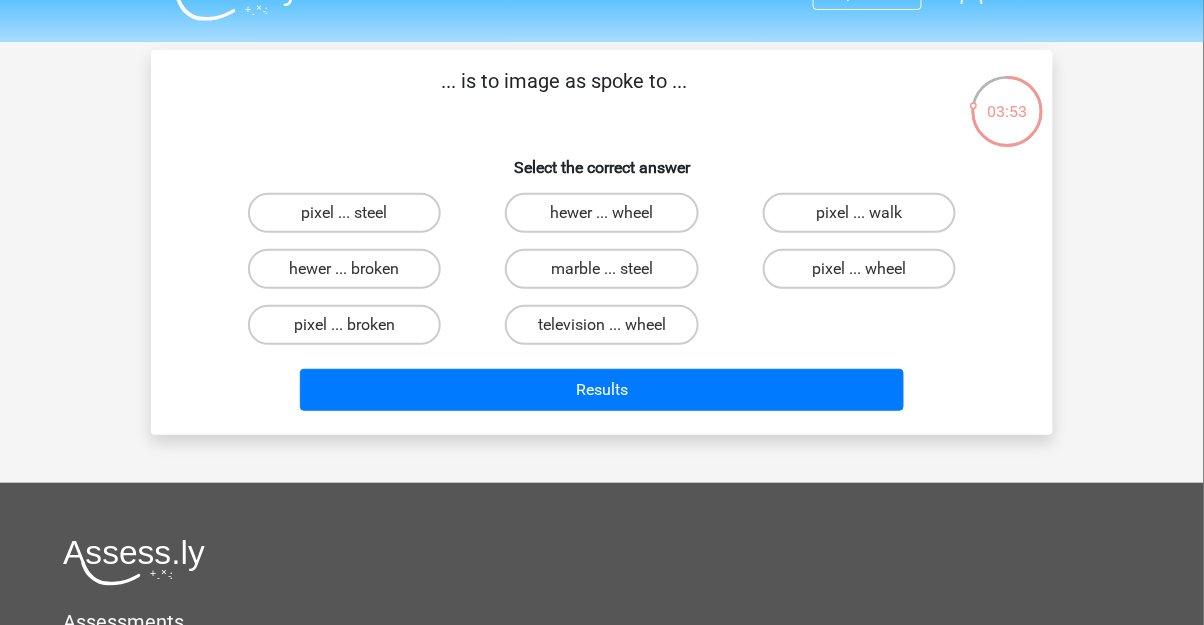 click on "television ... wheel" at bounding box center (601, 325) 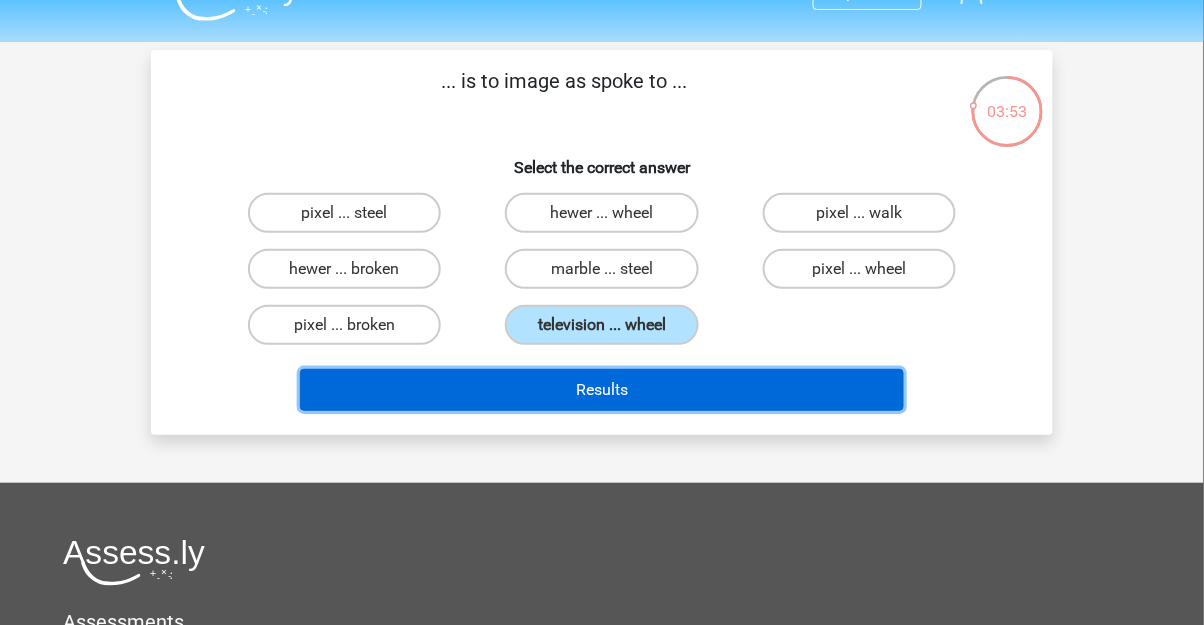 click on "Results" at bounding box center (602, 390) 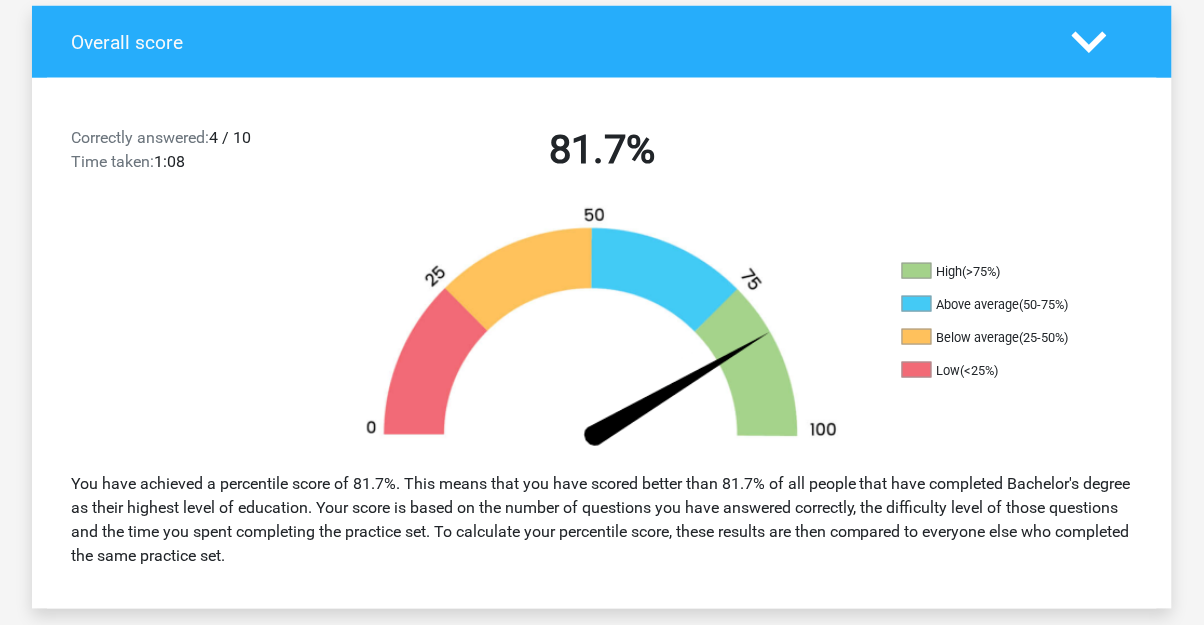 scroll, scrollTop: 0, scrollLeft: 0, axis: both 